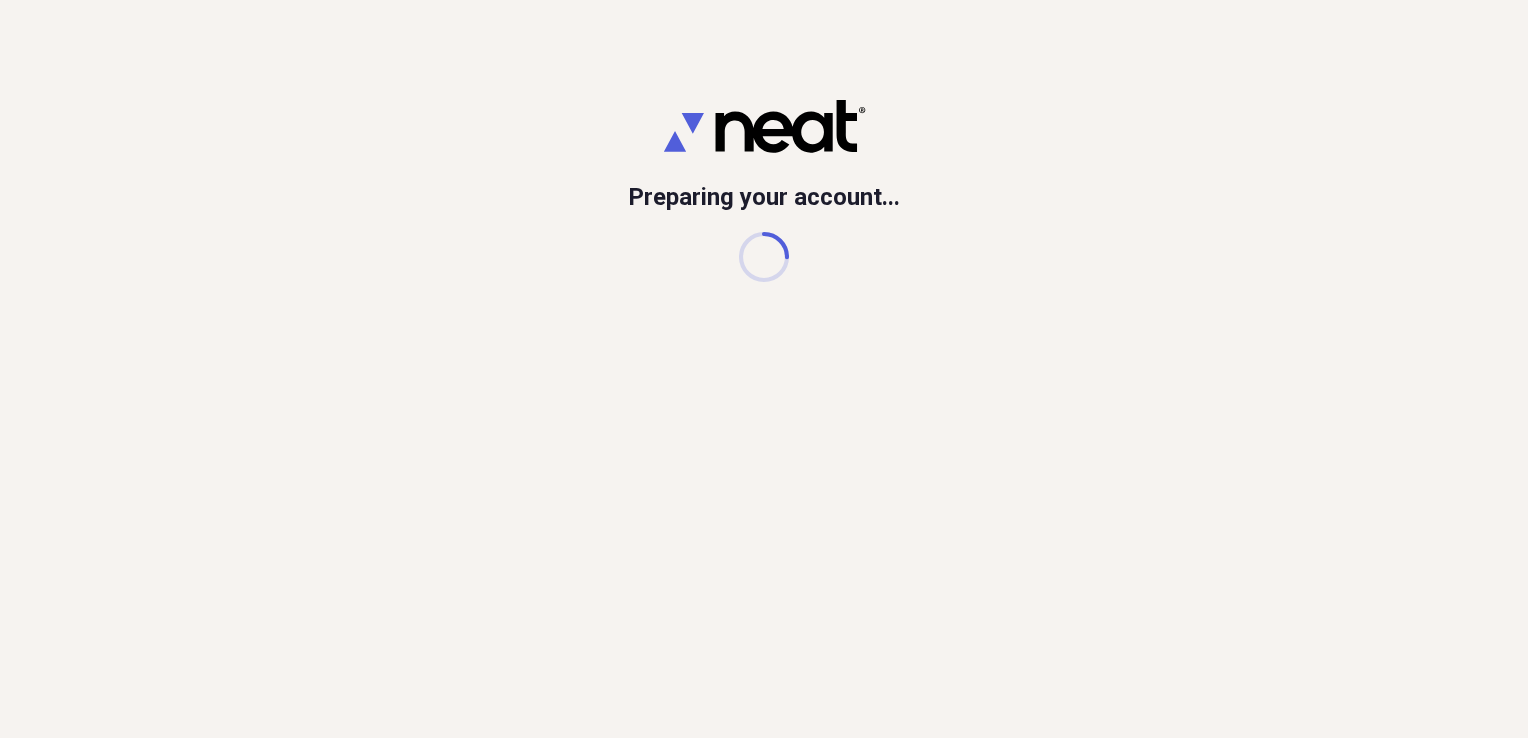 scroll, scrollTop: 0, scrollLeft: 0, axis: both 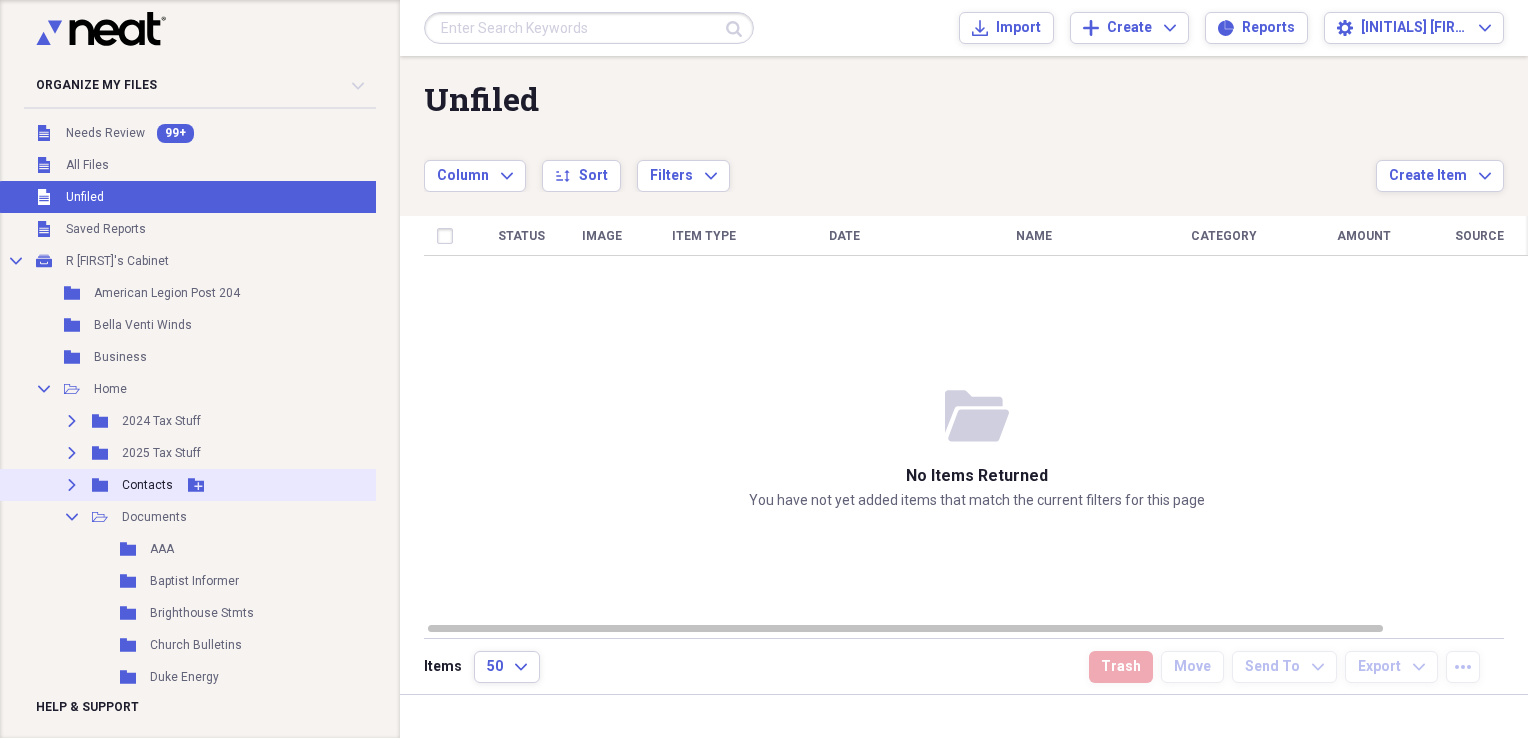 click 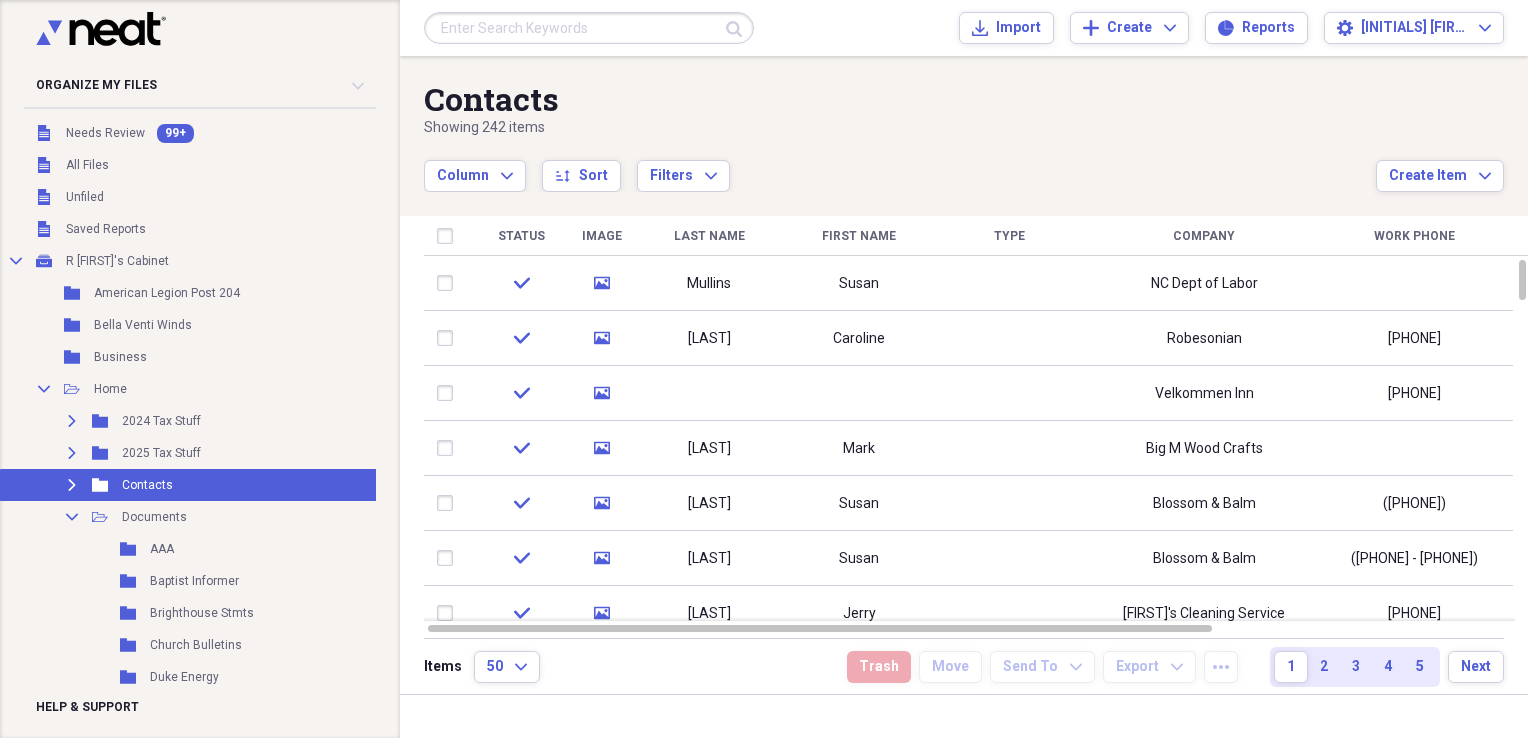 click on "First Name" at bounding box center [859, 236] 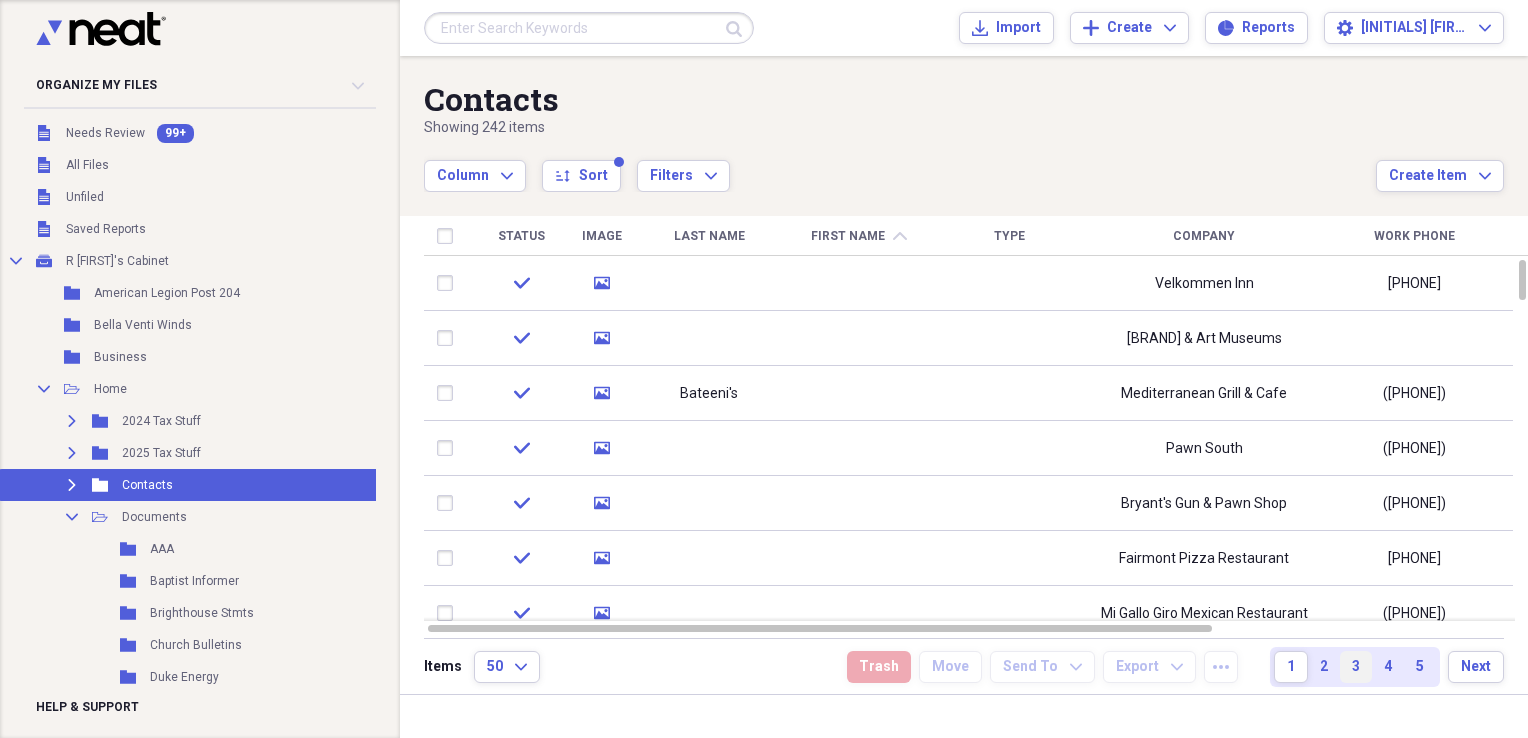 click on "3" at bounding box center [1356, 667] 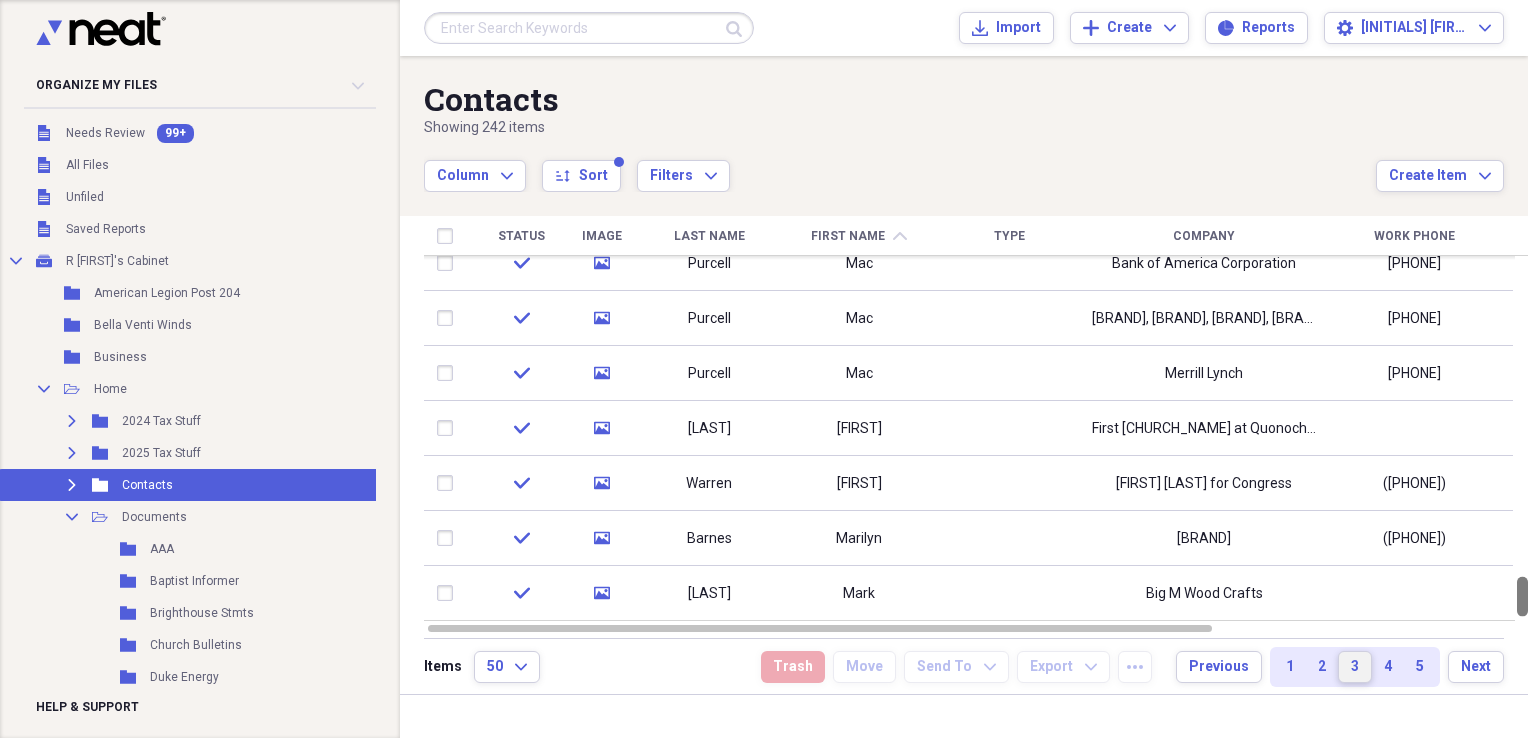drag, startPoint x: 1520, startPoint y: 282, endPoint x: 1531, endPoint y: 675, distance: 393.1539 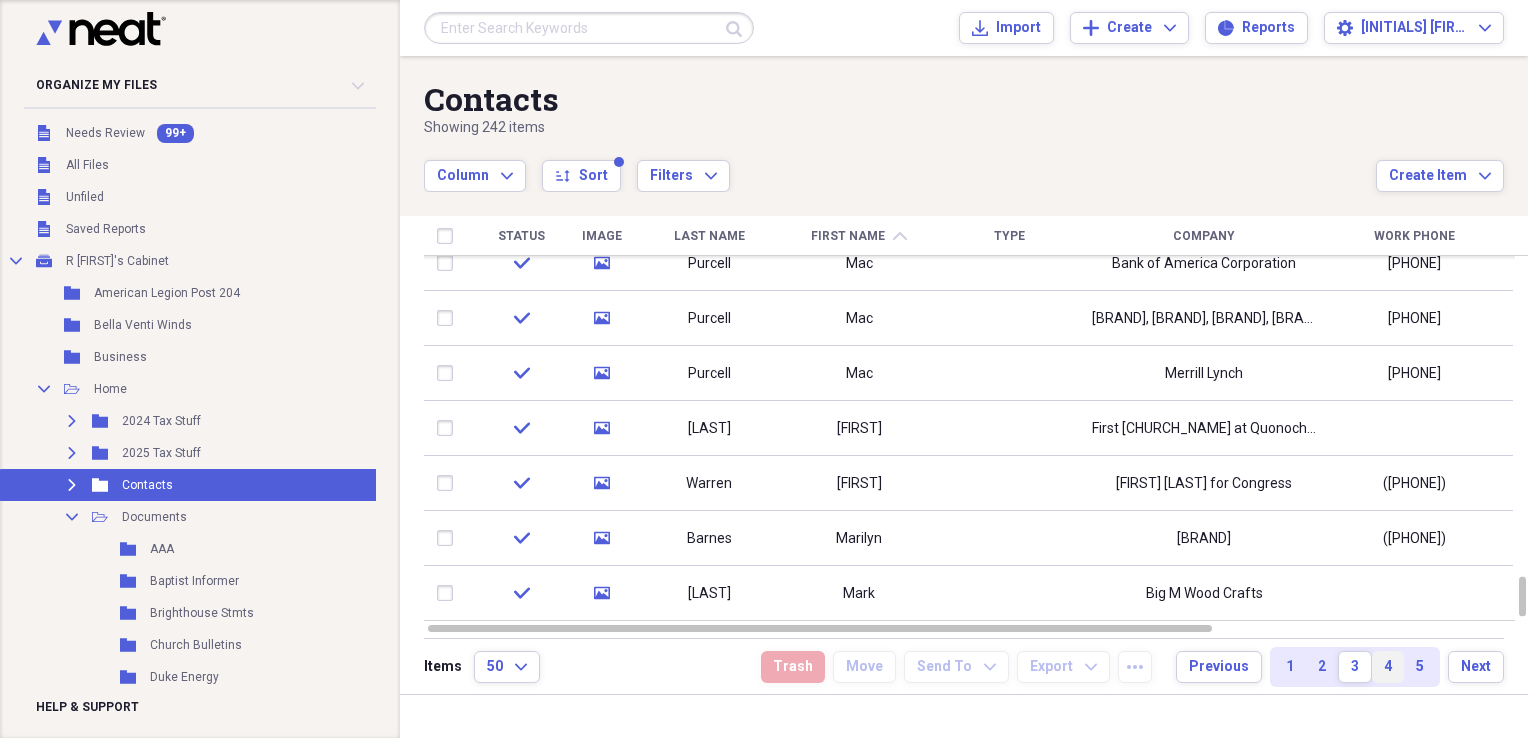 click on "4" at bounding box center [1388, 667] 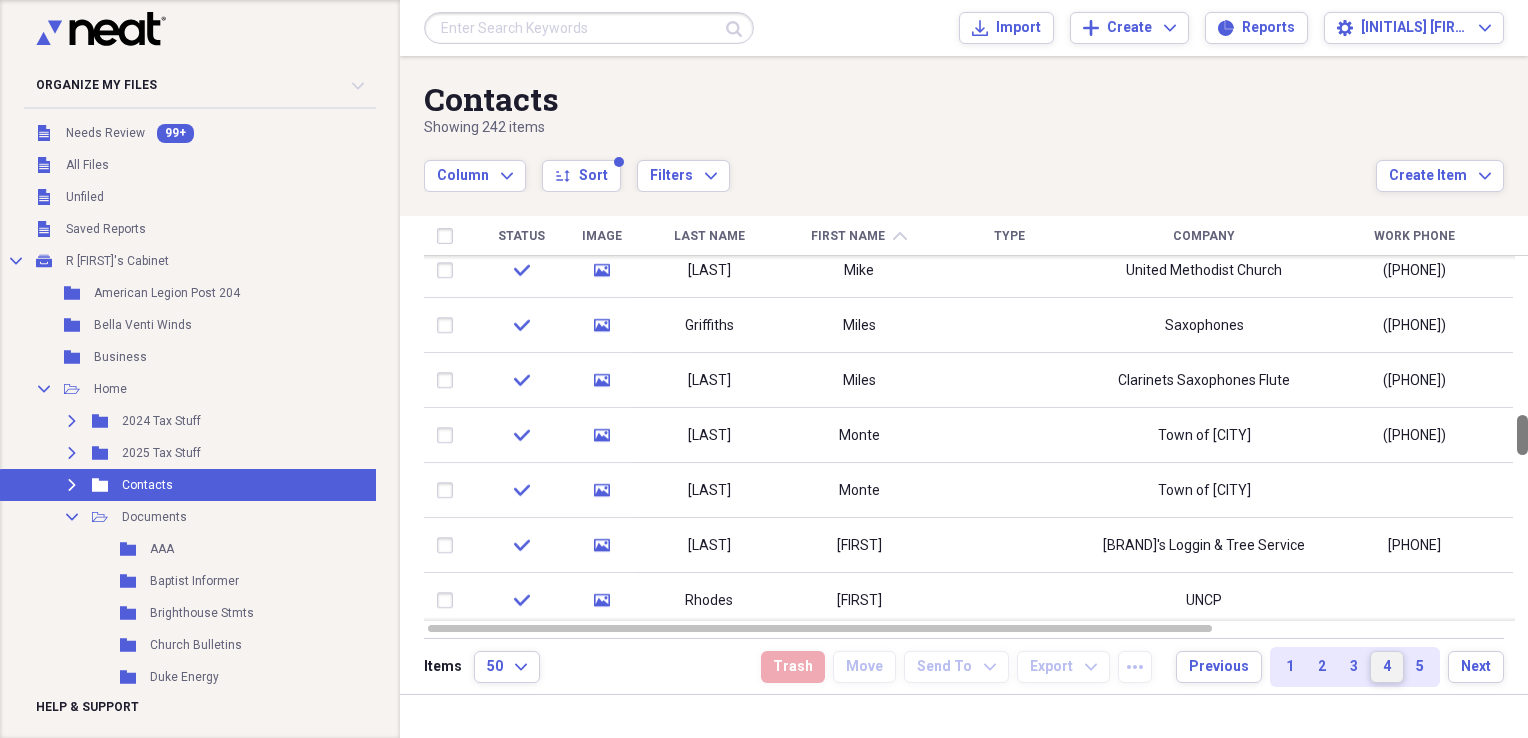 drag, startPoint x: 1521, startPoint y: 275, endPoint x: 1531, endPoint y: 430, distance: 155.32225 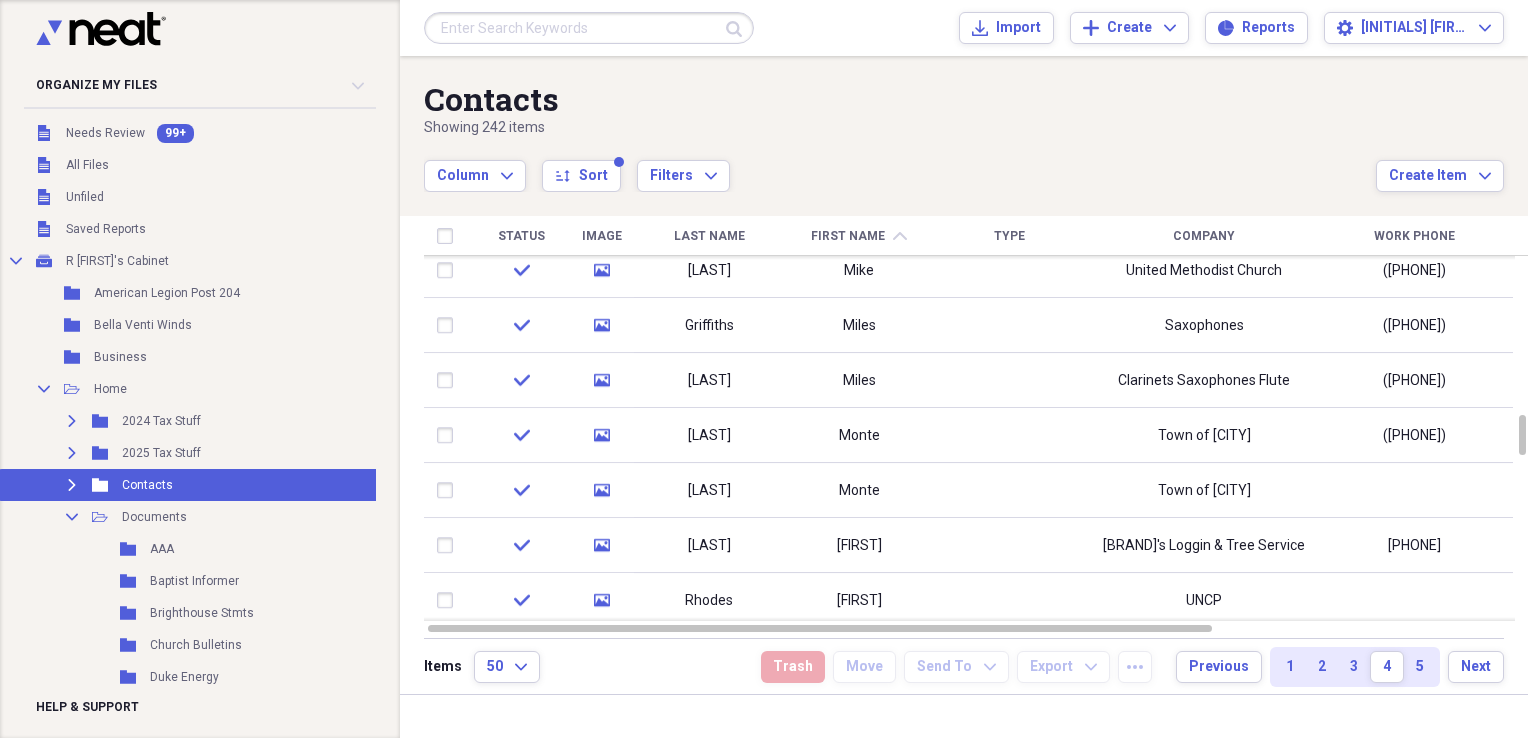 click on "Last Name" at bounding box center (709, 236) 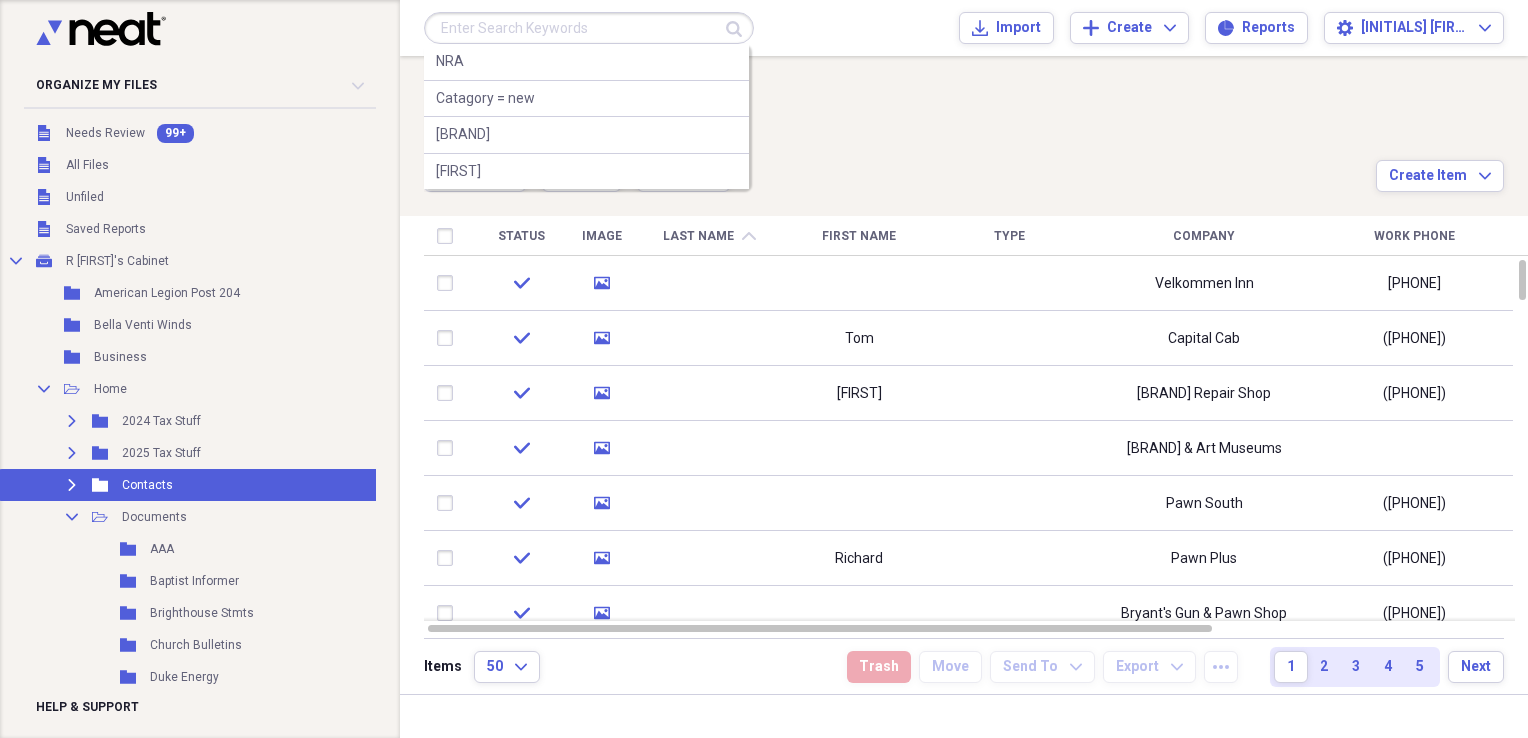 click at bounding box center [589, 28] 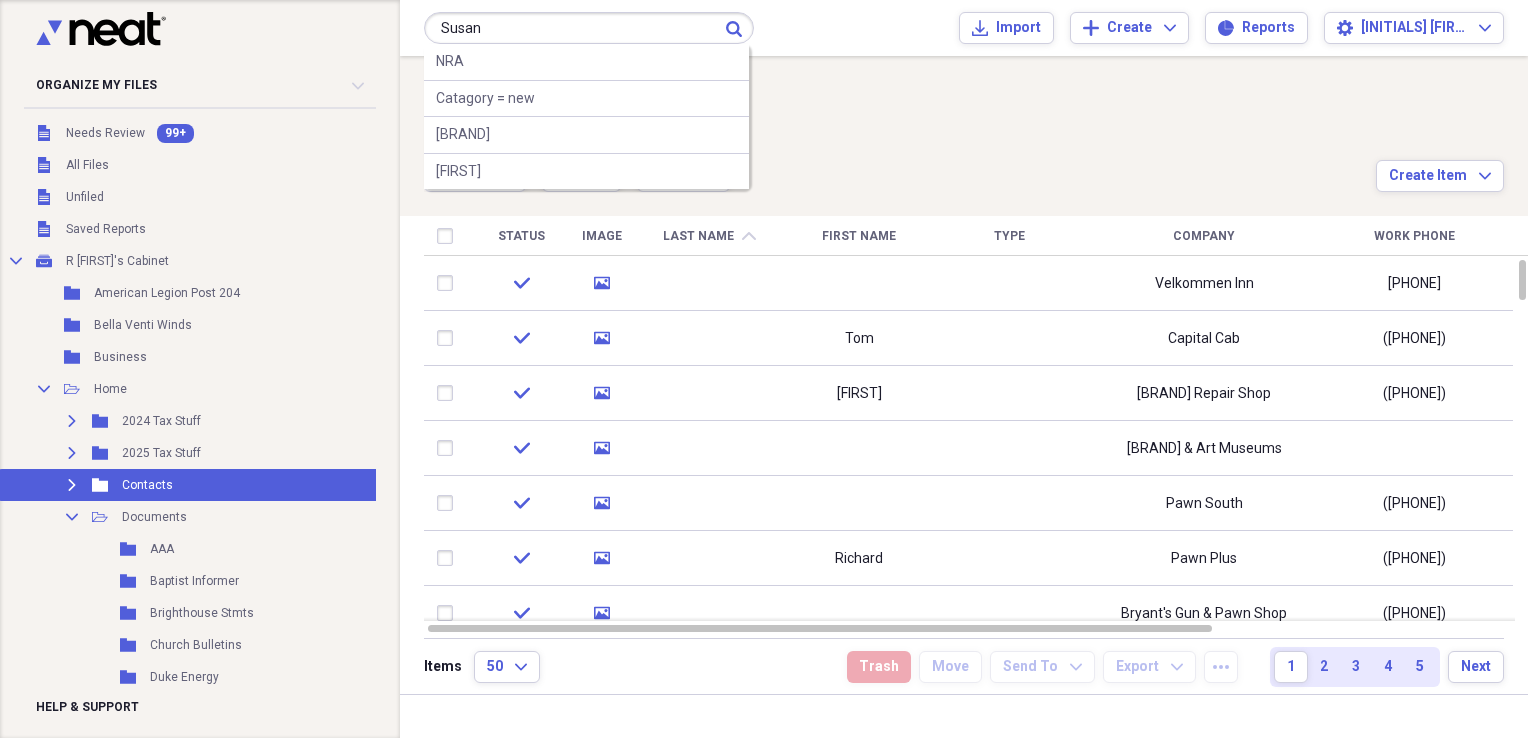 type on "Susan" 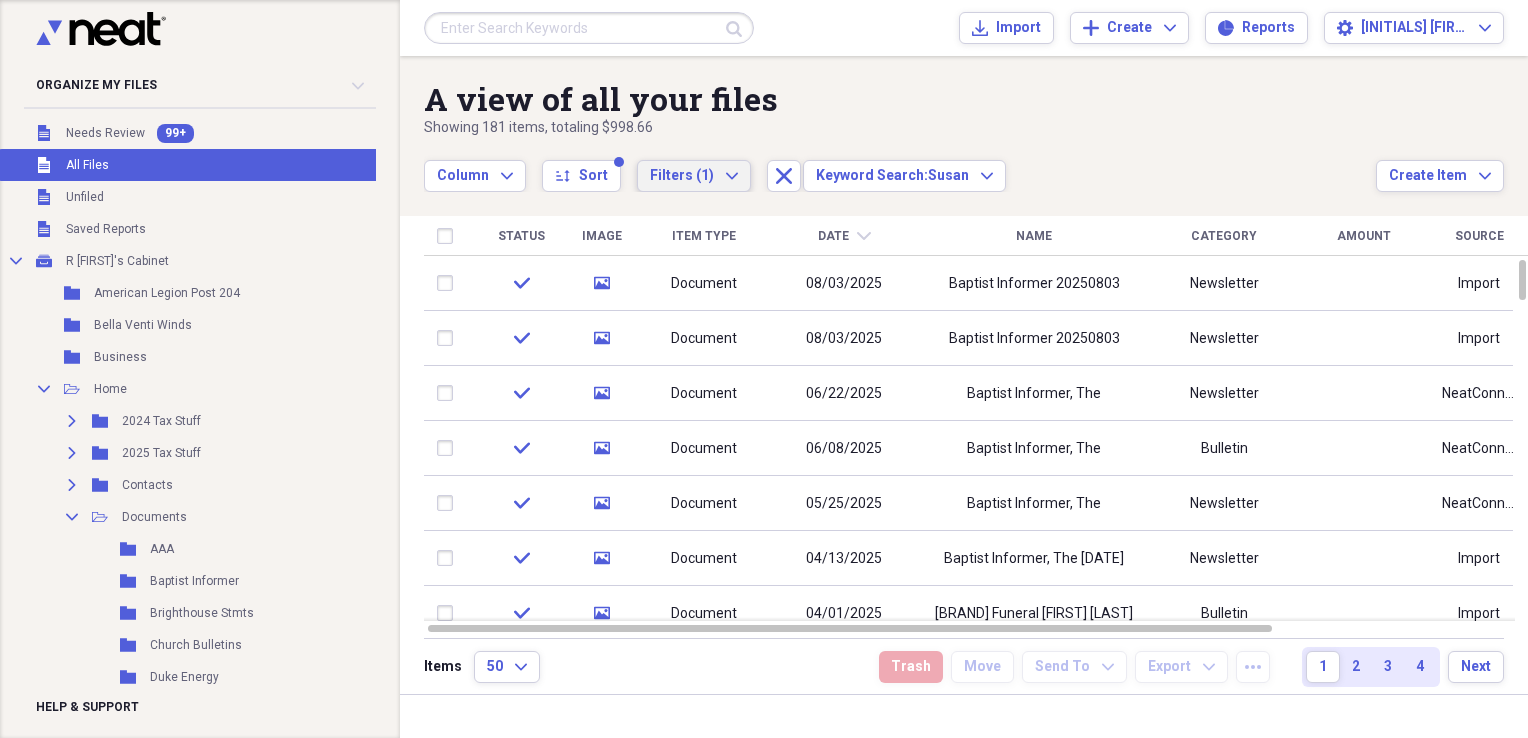 click on "Expand" 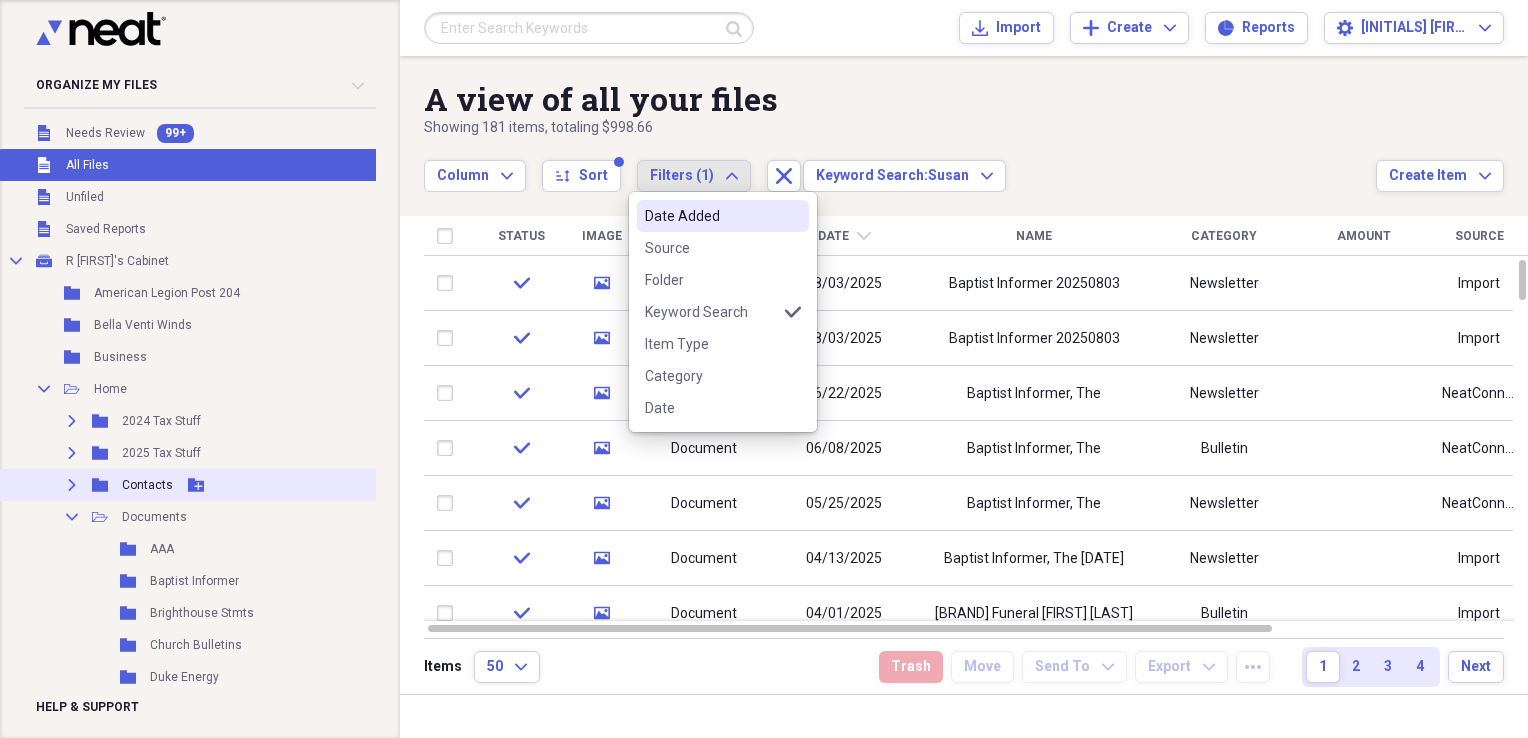 click on "Contacts" at bounding box center (147, 485) 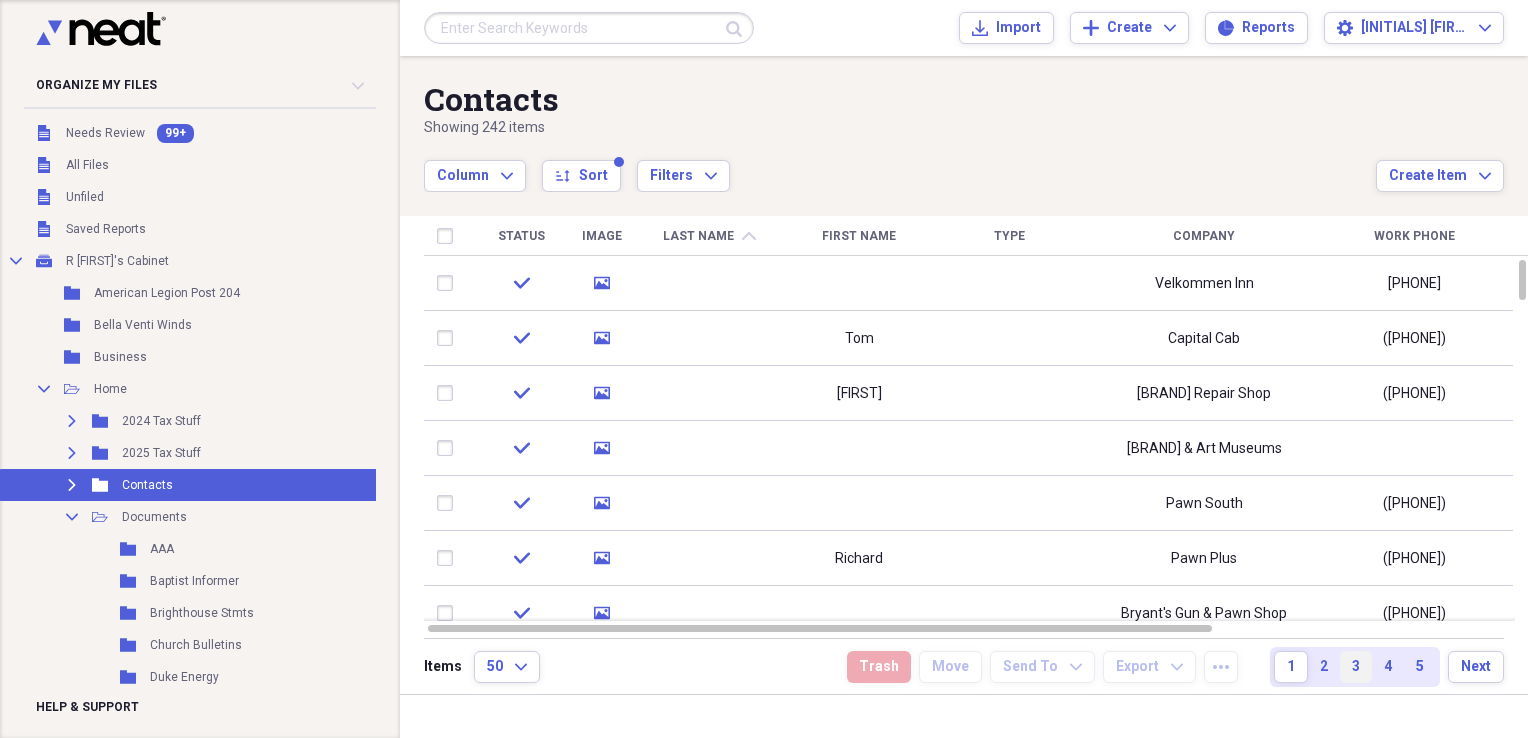 click on "3" at bounding box center [1356, 667] 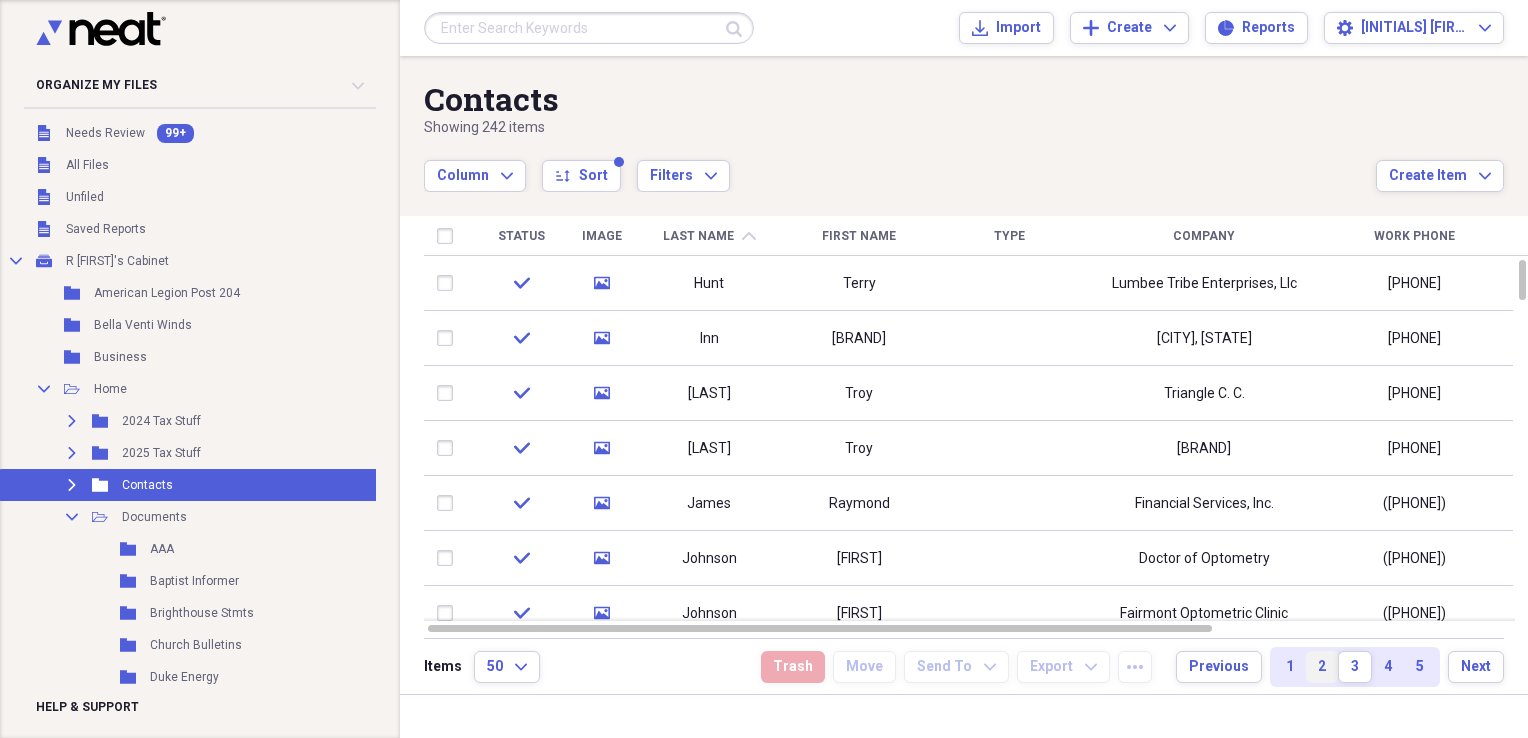 click on "2" at bounding box center [1322, 667] 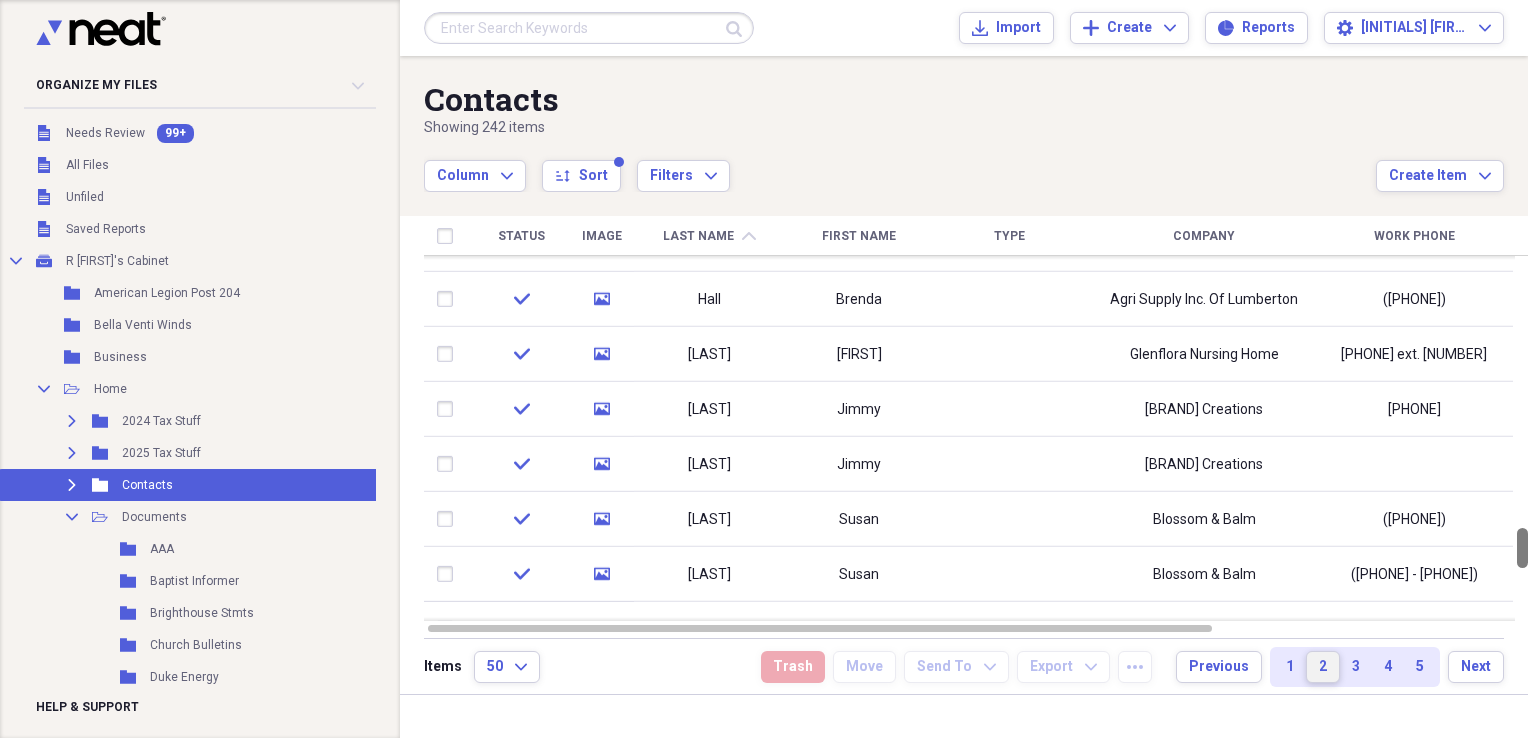 drag, startPoint x: 1519, startPoint y: 278, endPoint x: 1531, endPoint y: 546, distance: 268.26852 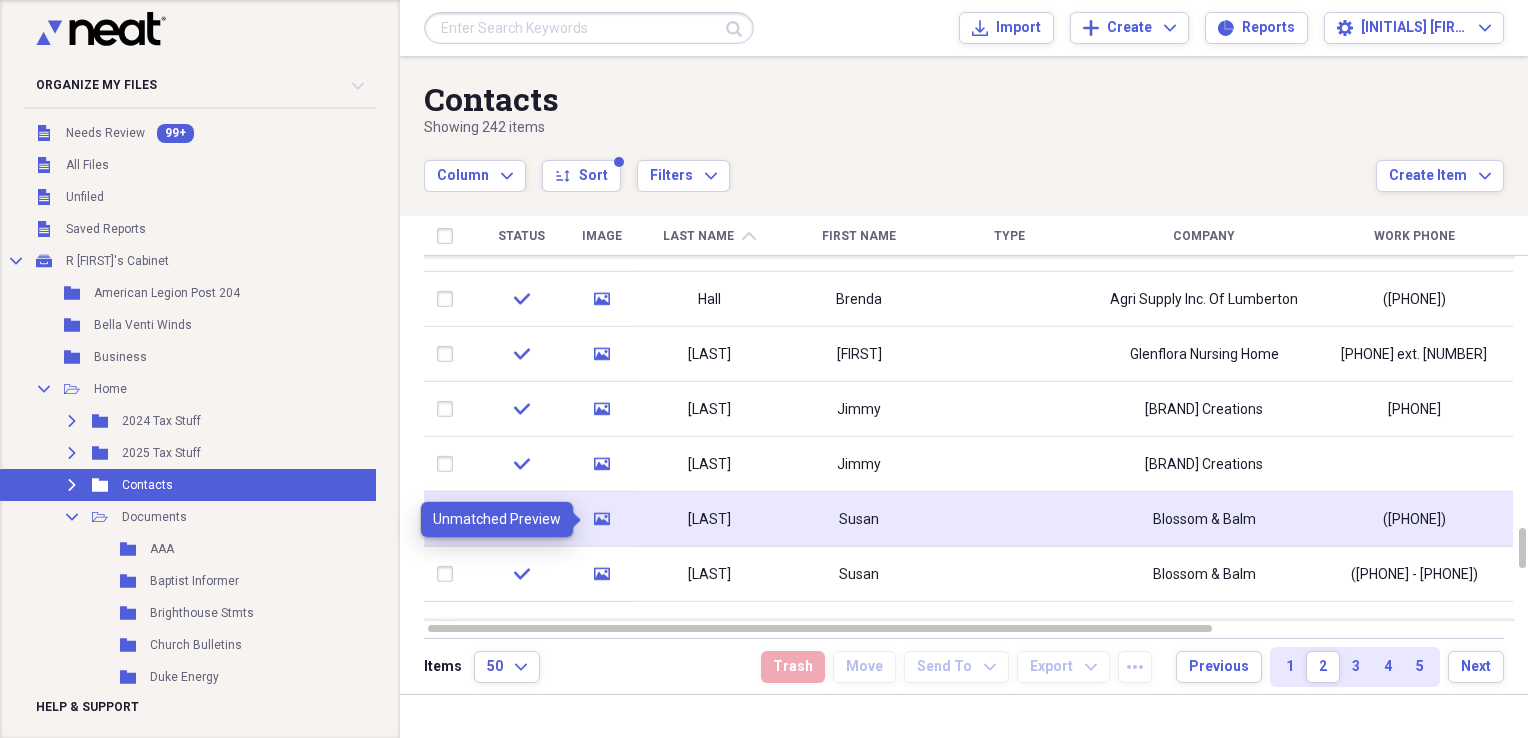 click 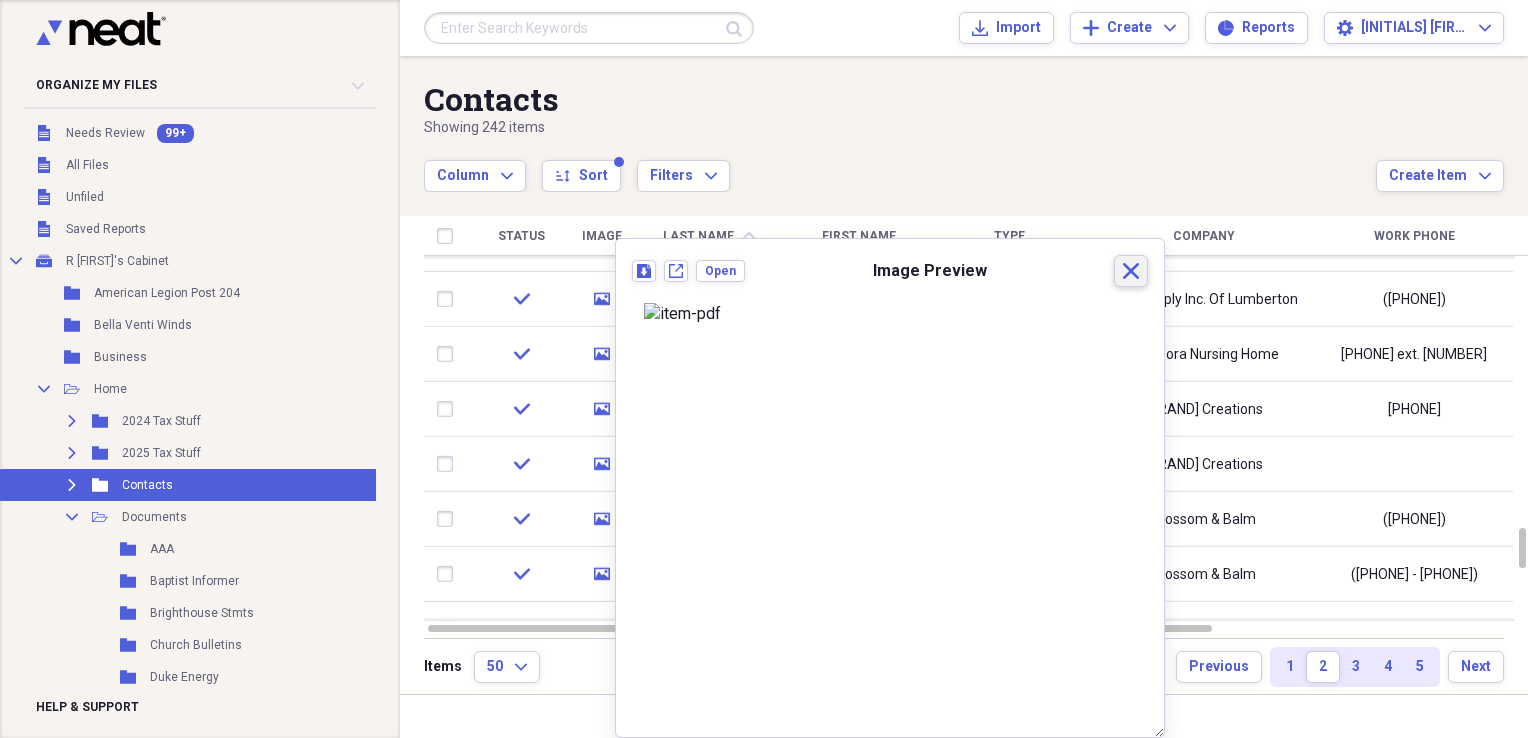 click on "Close" 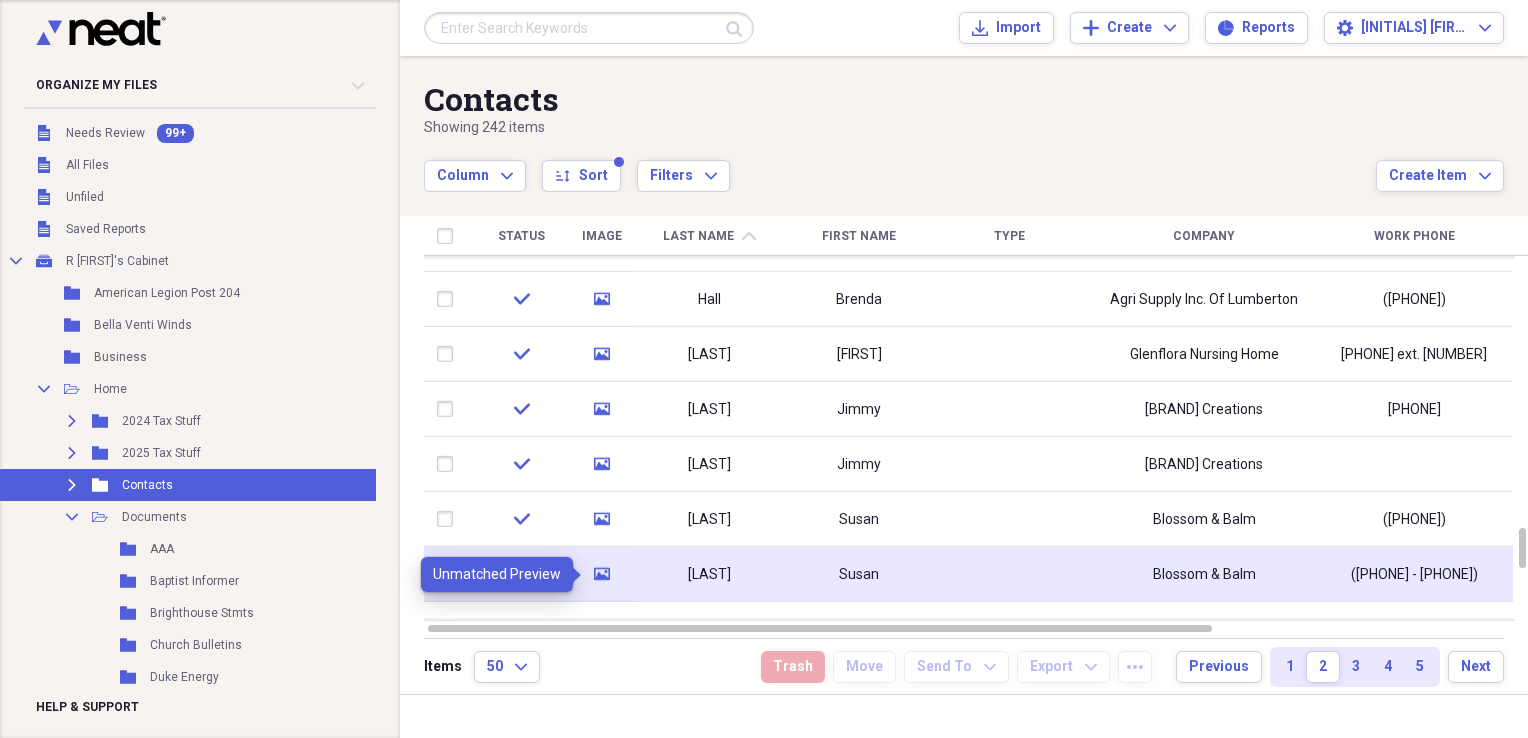 click 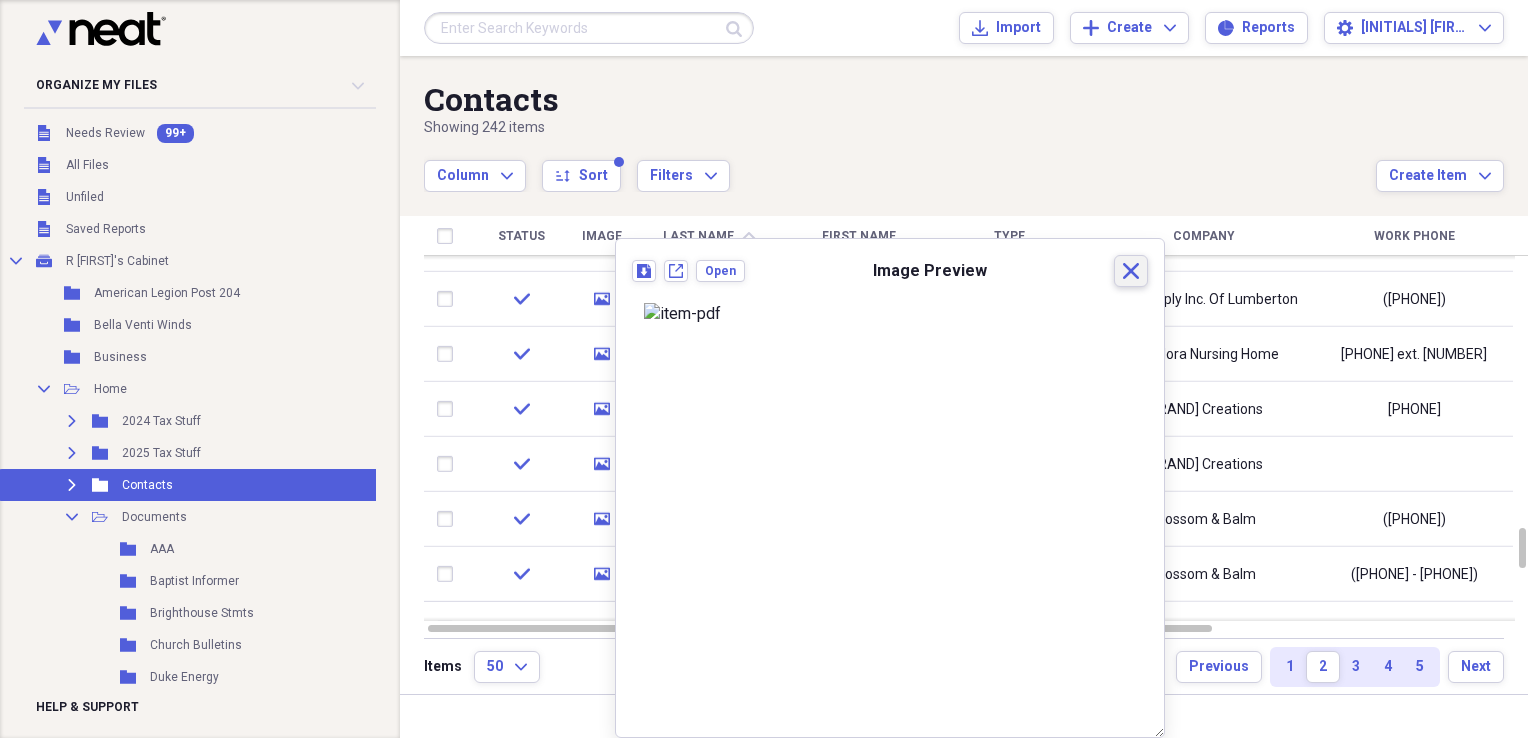 click 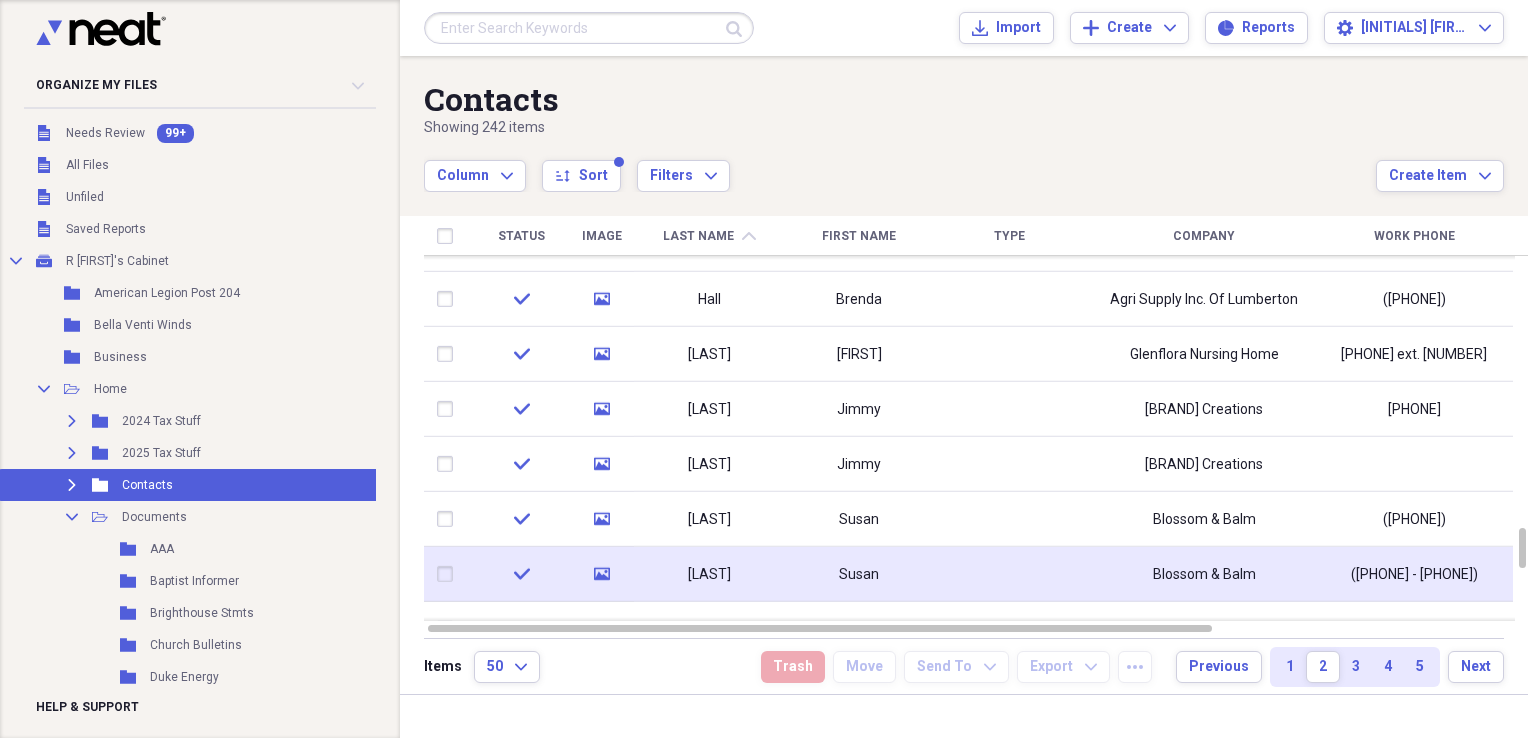 click at bounding box center (449, 574) 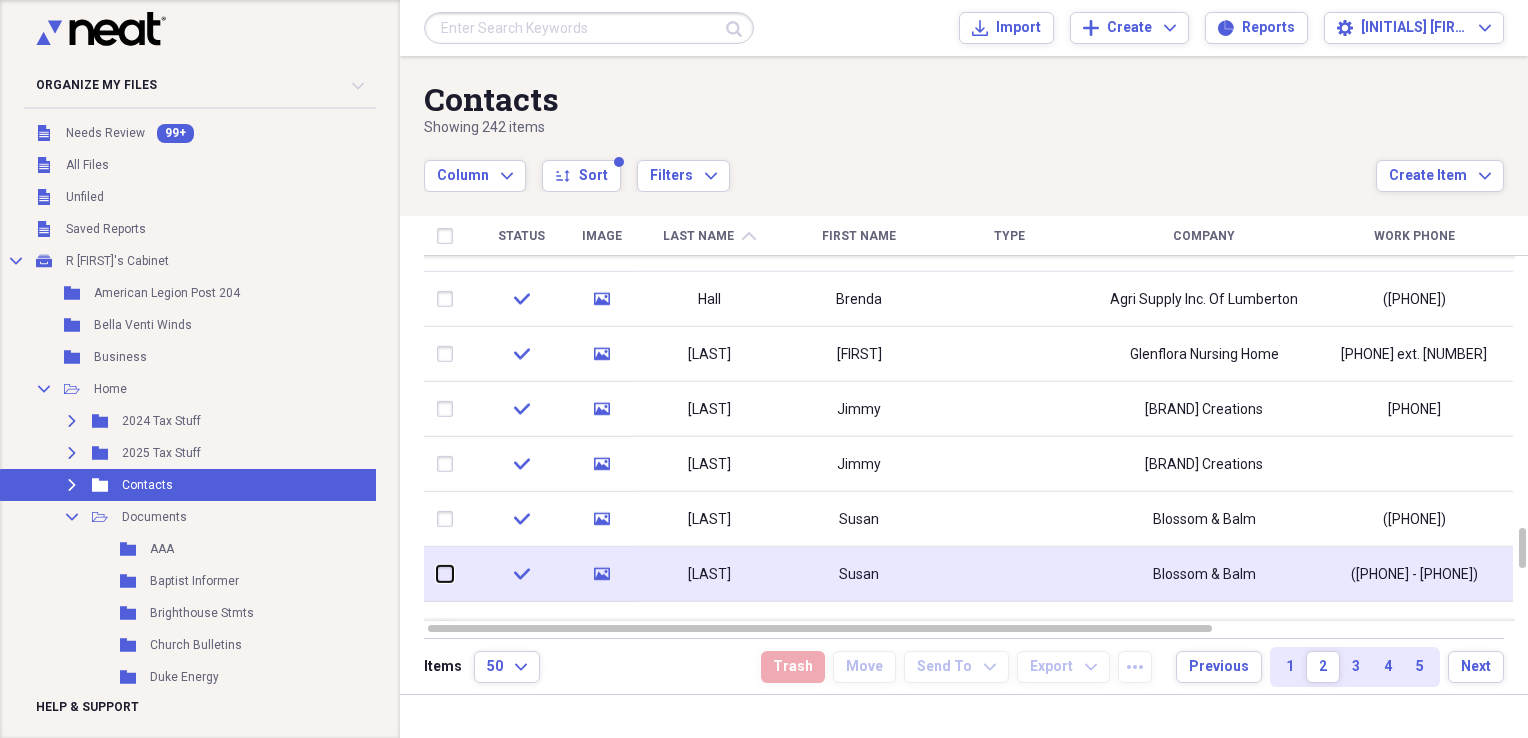 click at bounding box center [437, 574] 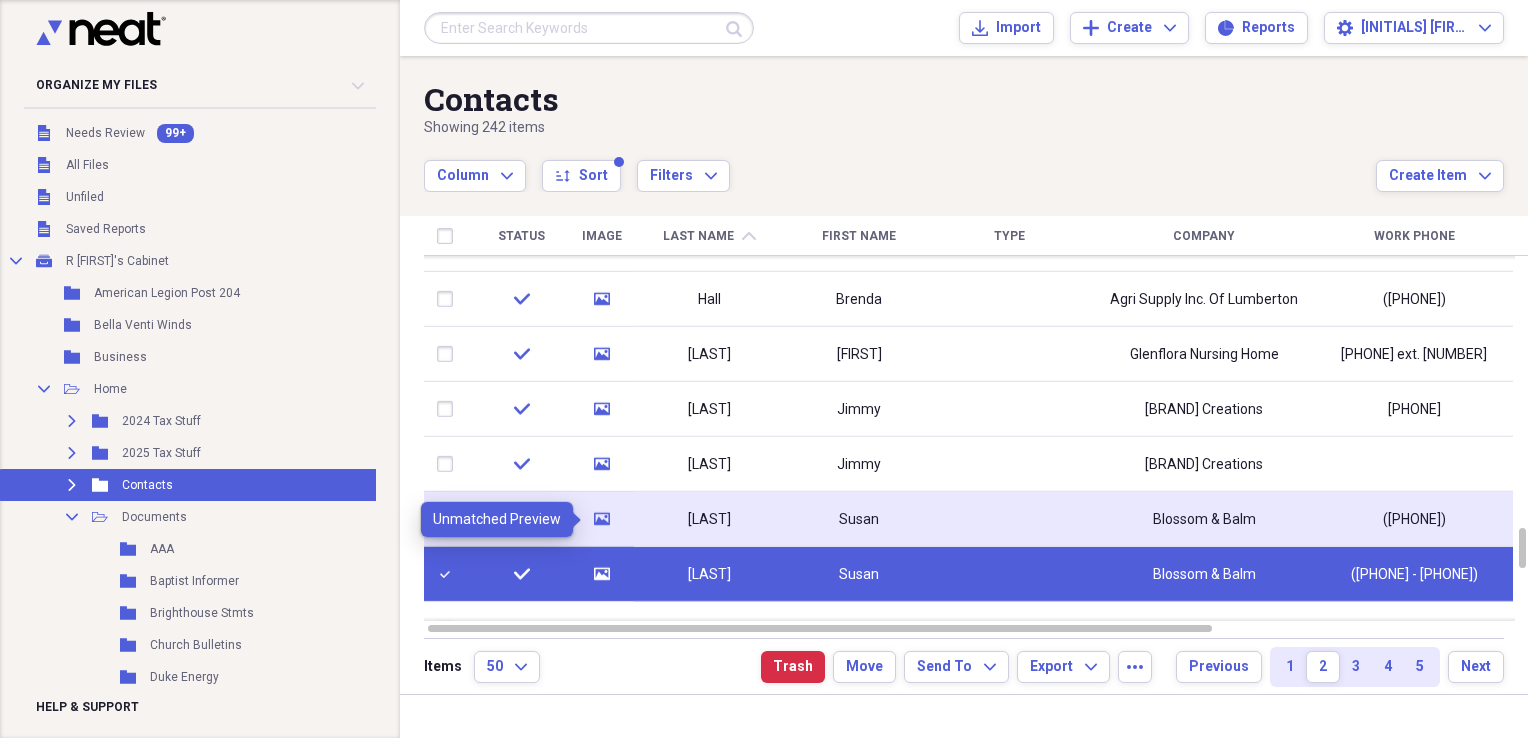click on "media" 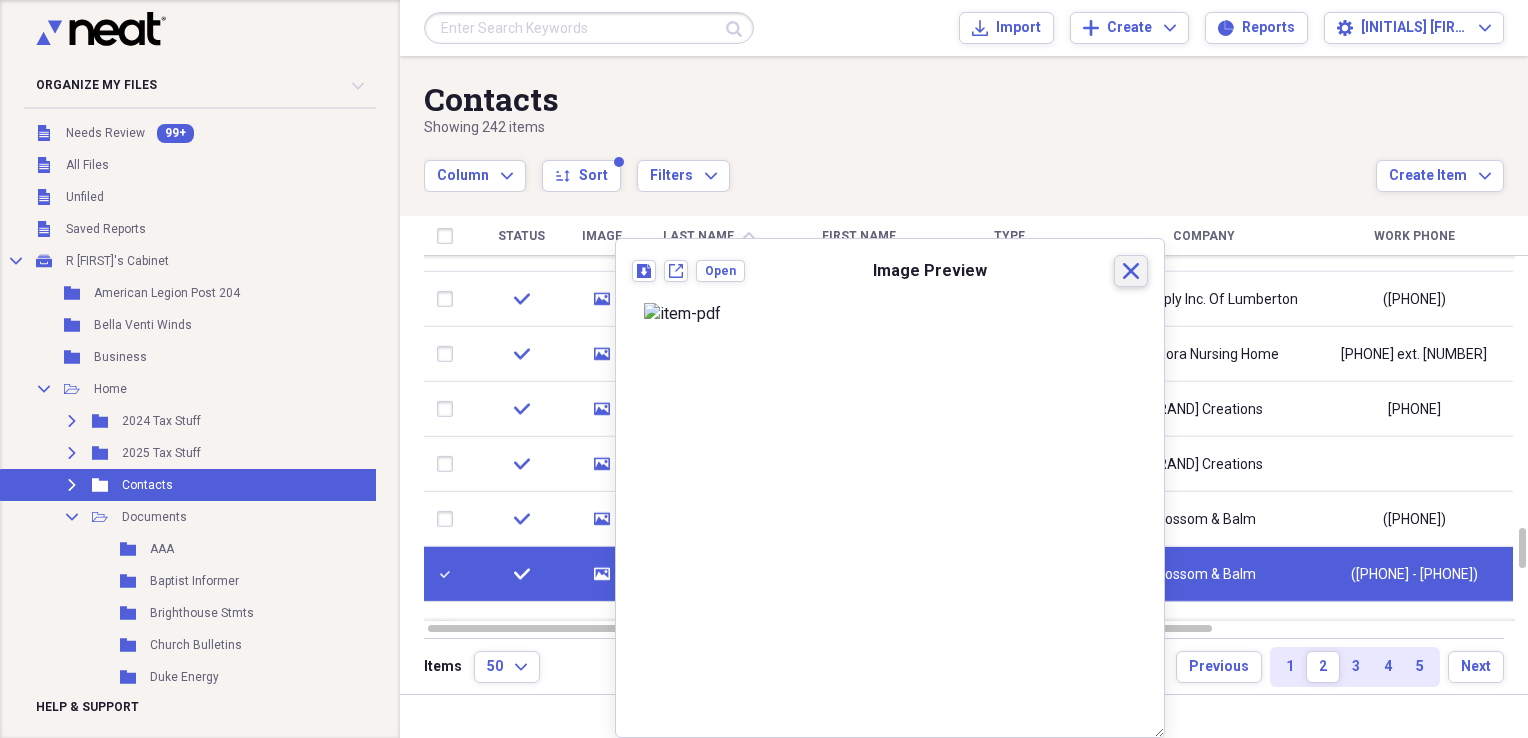 click on "Close" 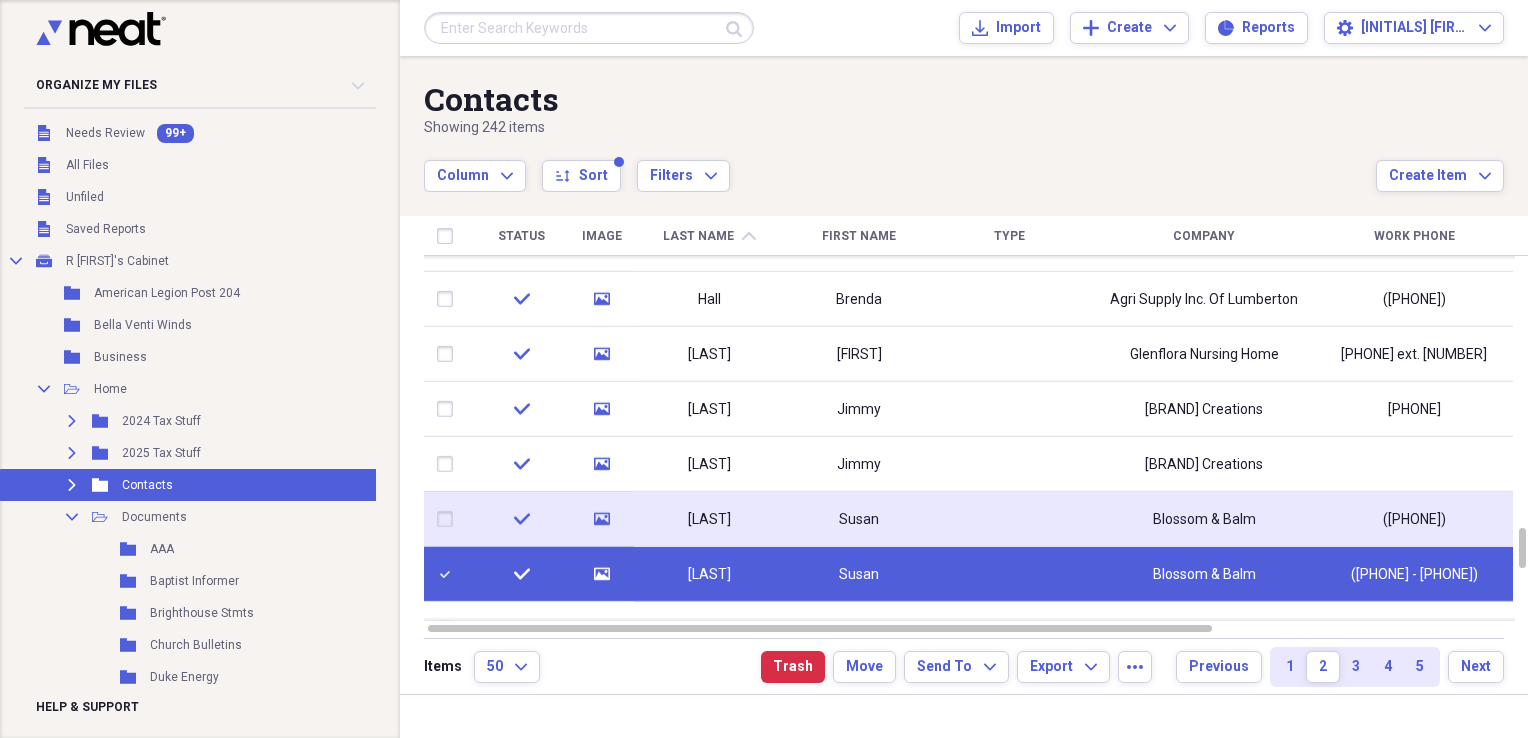 click on "[LAST]" at bounding box center (709, 520) 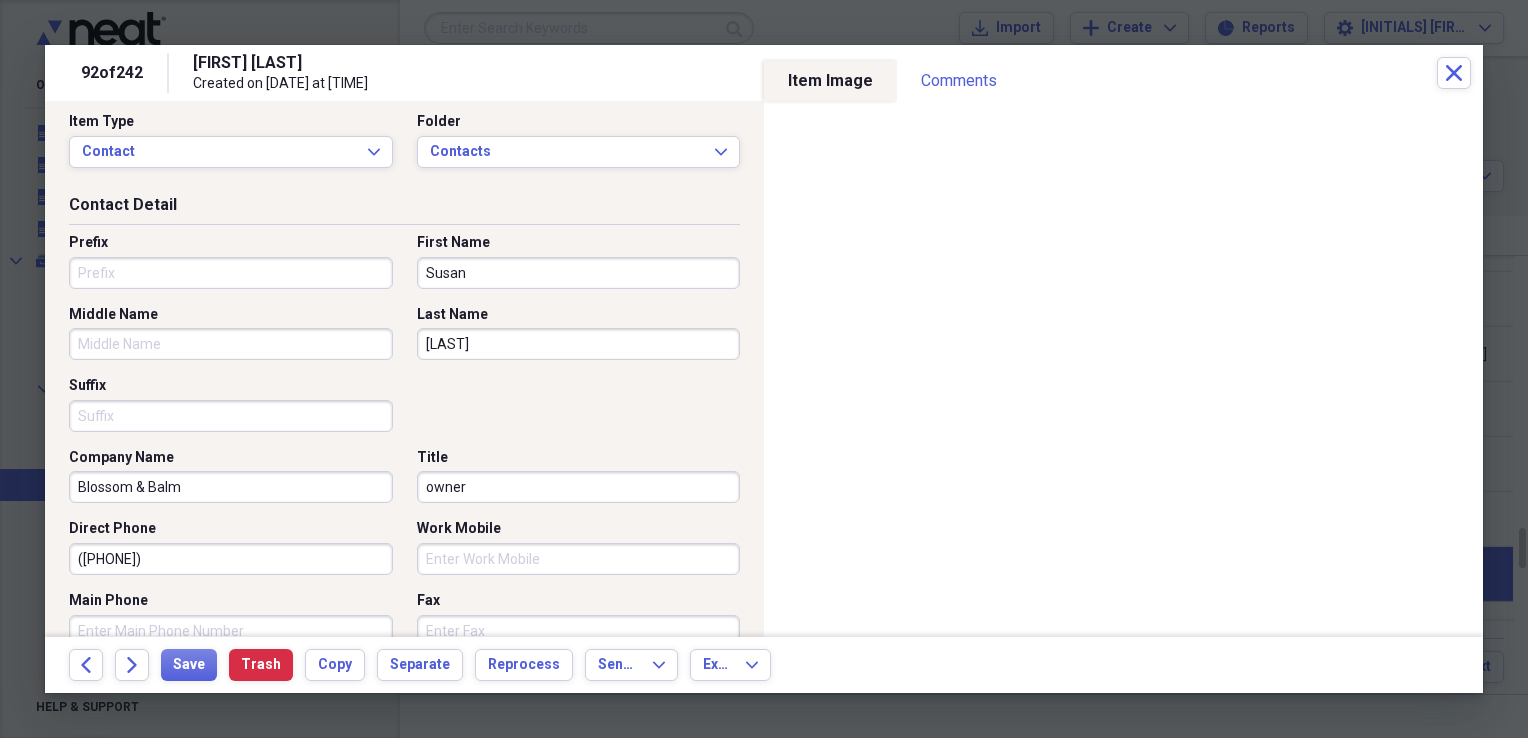 scroll, scrollTop: 0, scrollLeft: 0, axis: both 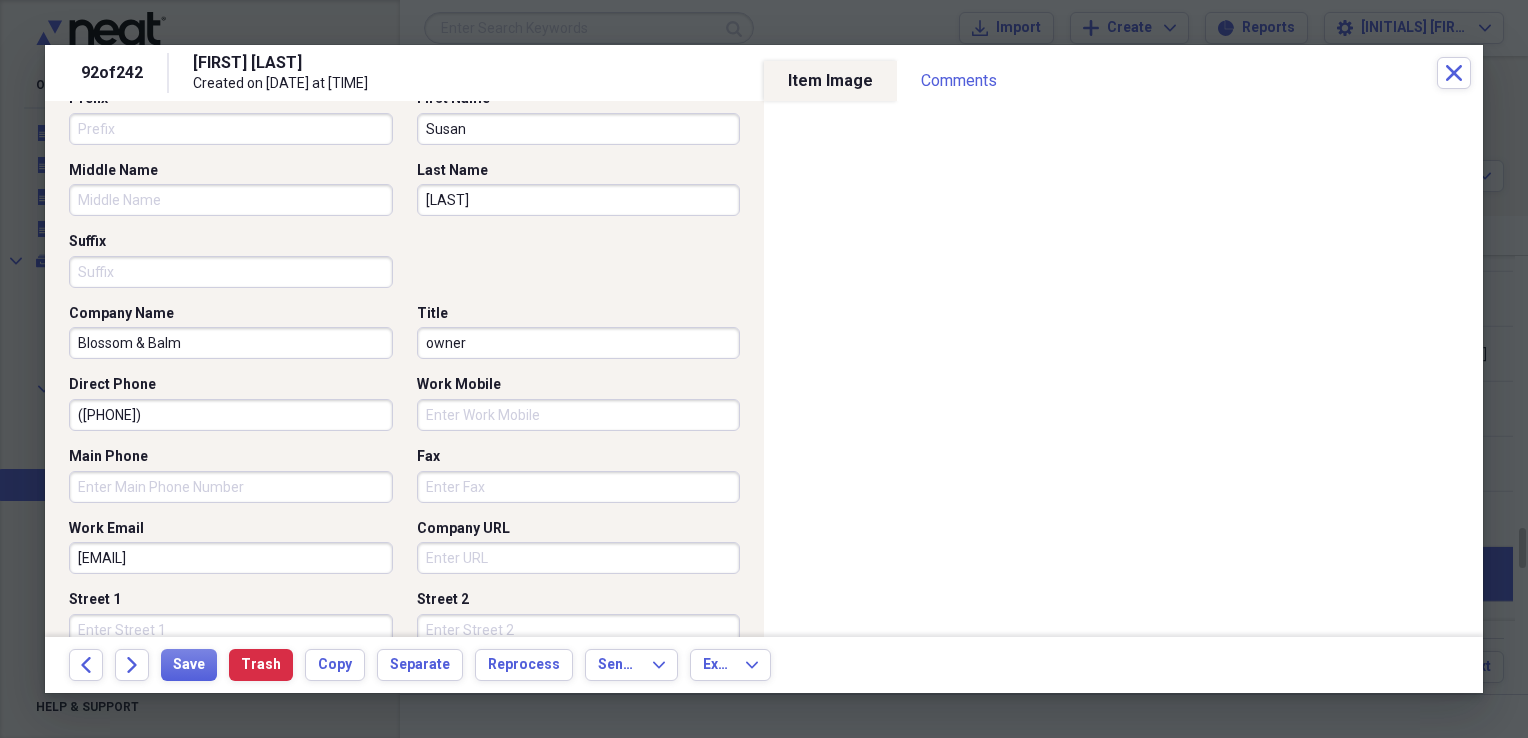 click on "[EMAIL]" at bounding box center (231, 558) 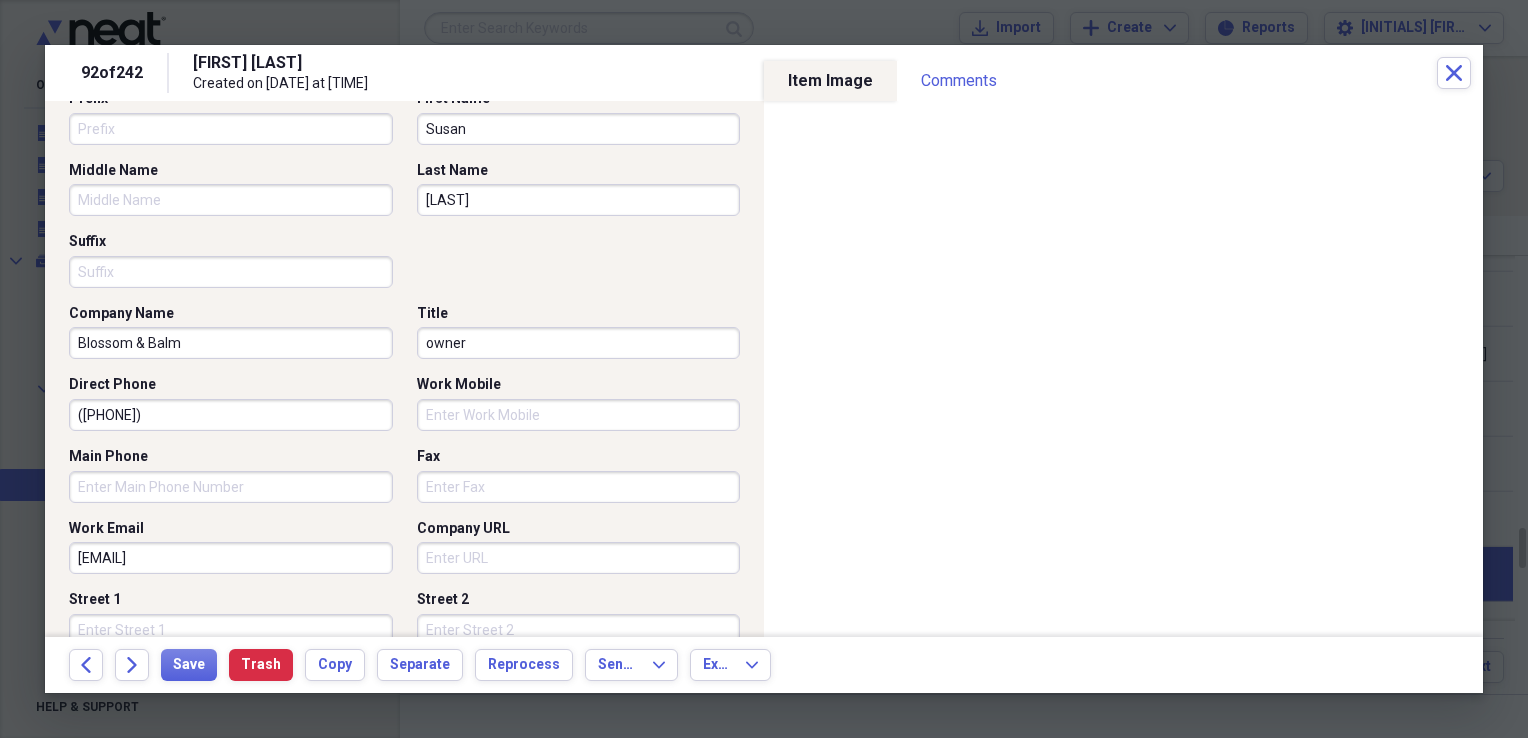 drag, startPoint x: 240, startPoint y: 553, endPoint x: 48, endPoint y: 570, distance: 192.75113 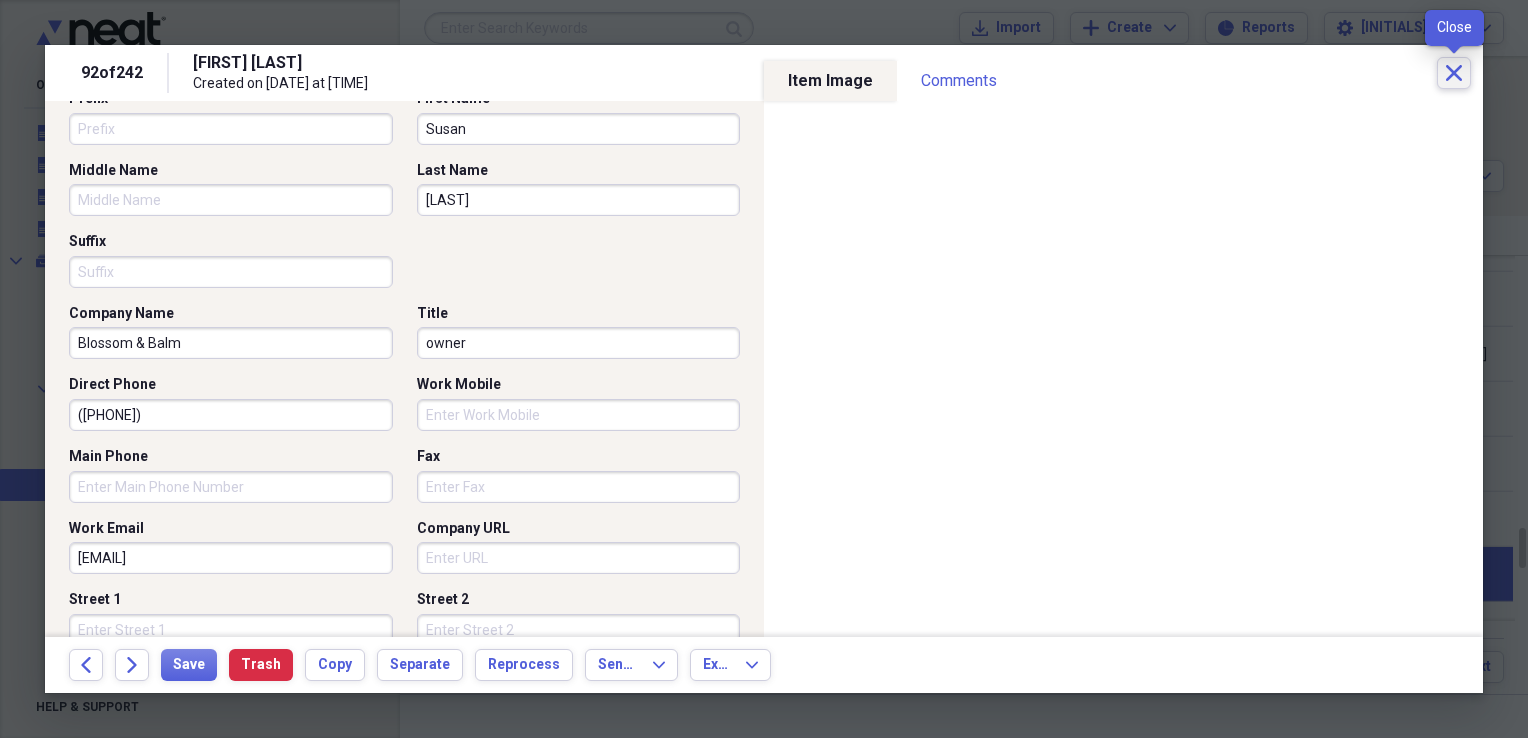 click on "Close" at bounding box center (1454, 73) 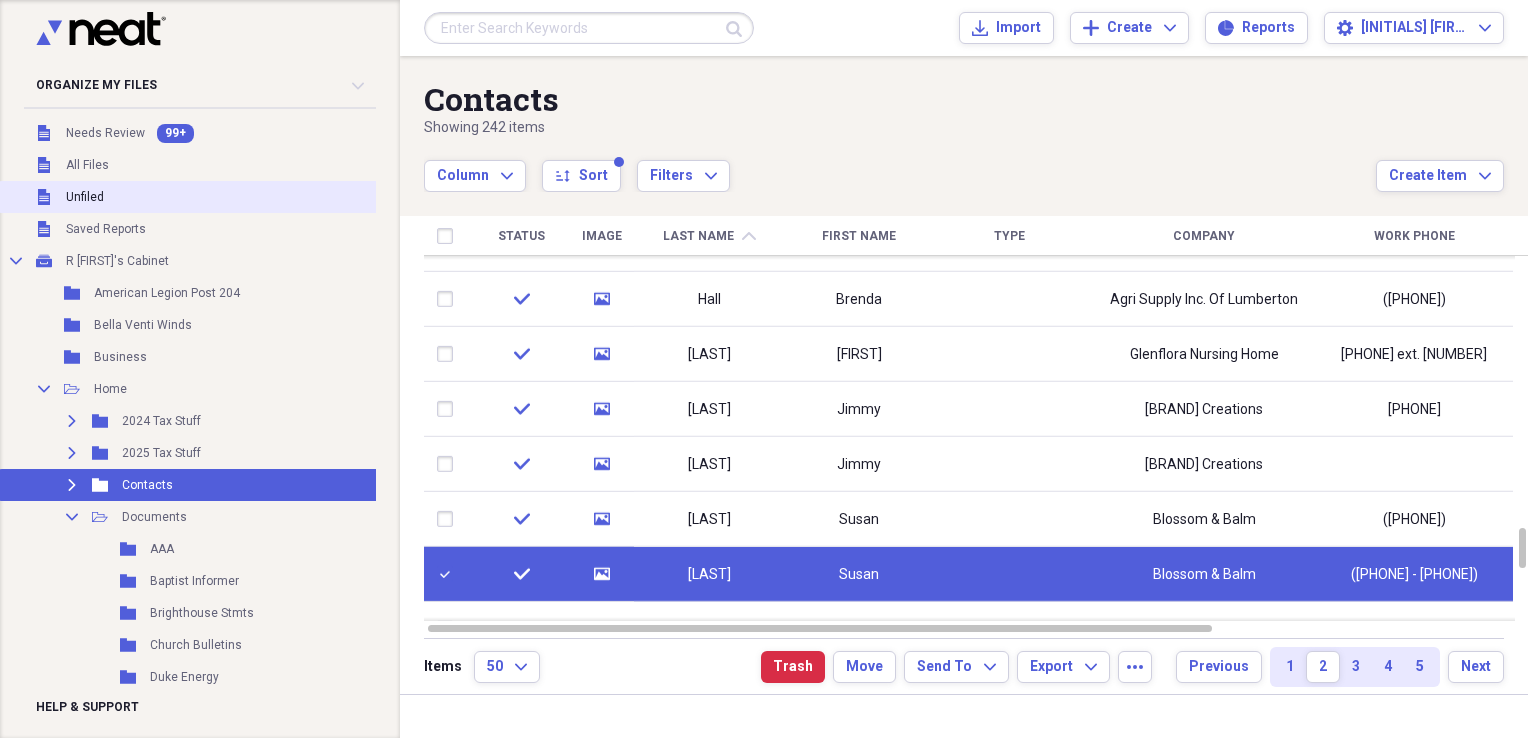 click on "Unfiled Unfiled" at bounding box center (189, 197) 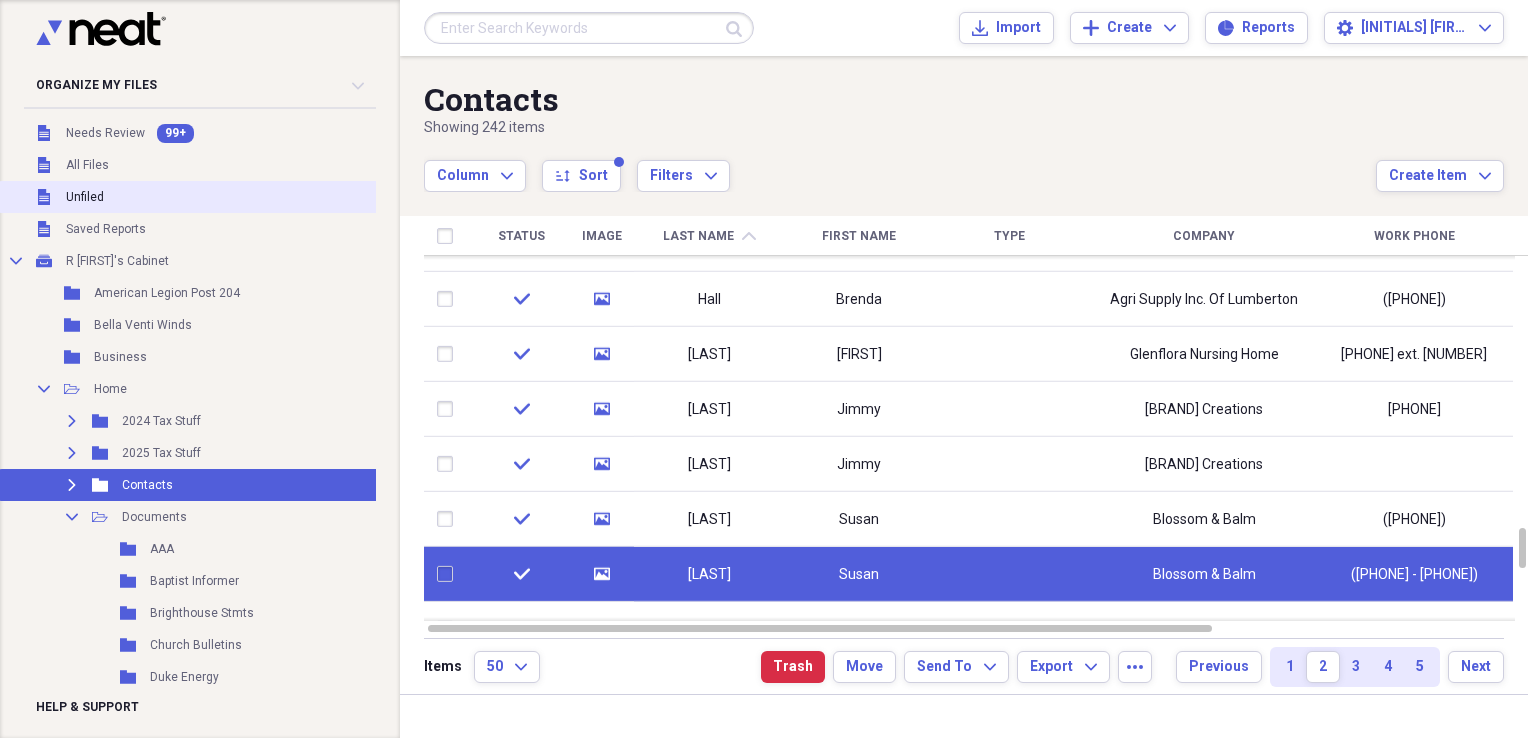 checkbox on "false" 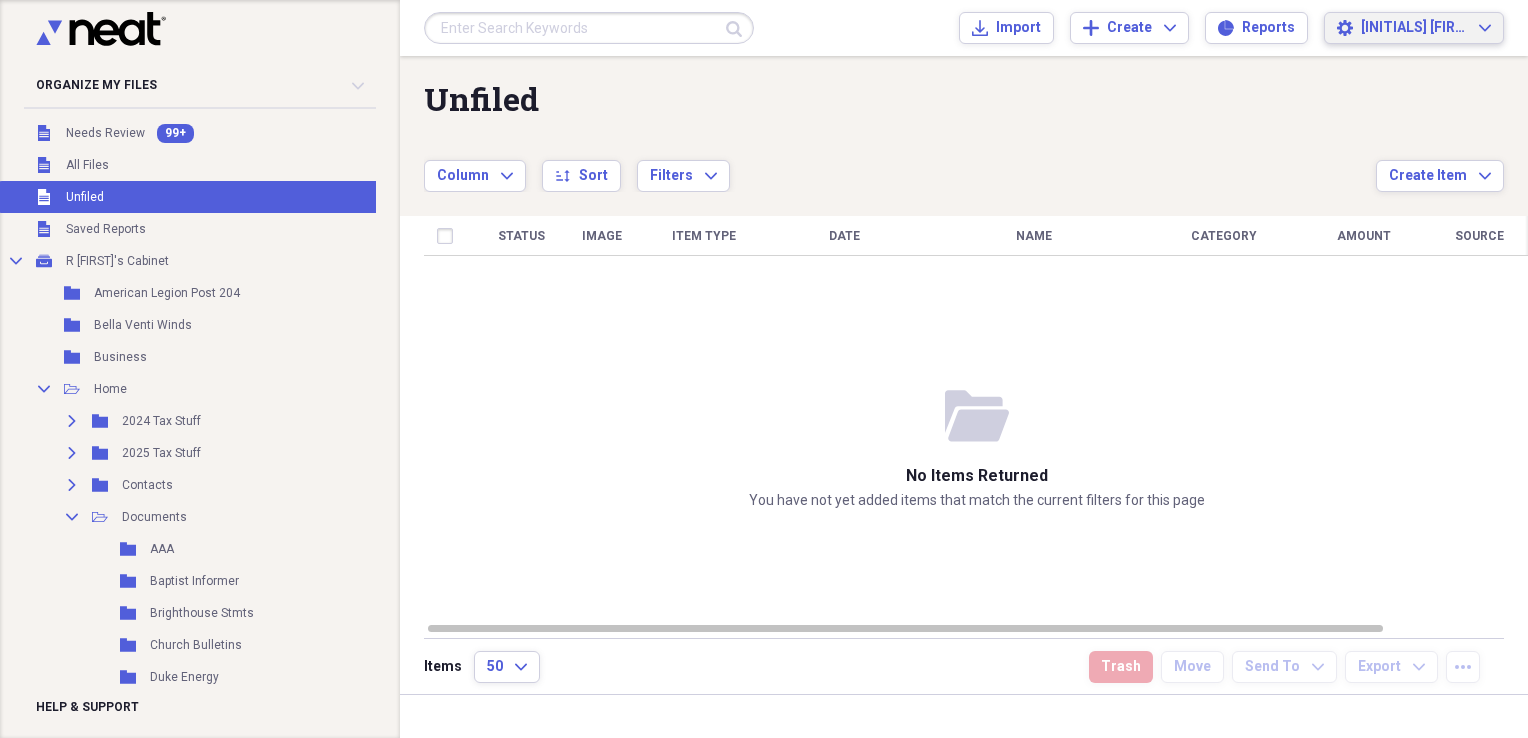 click on "Expand" 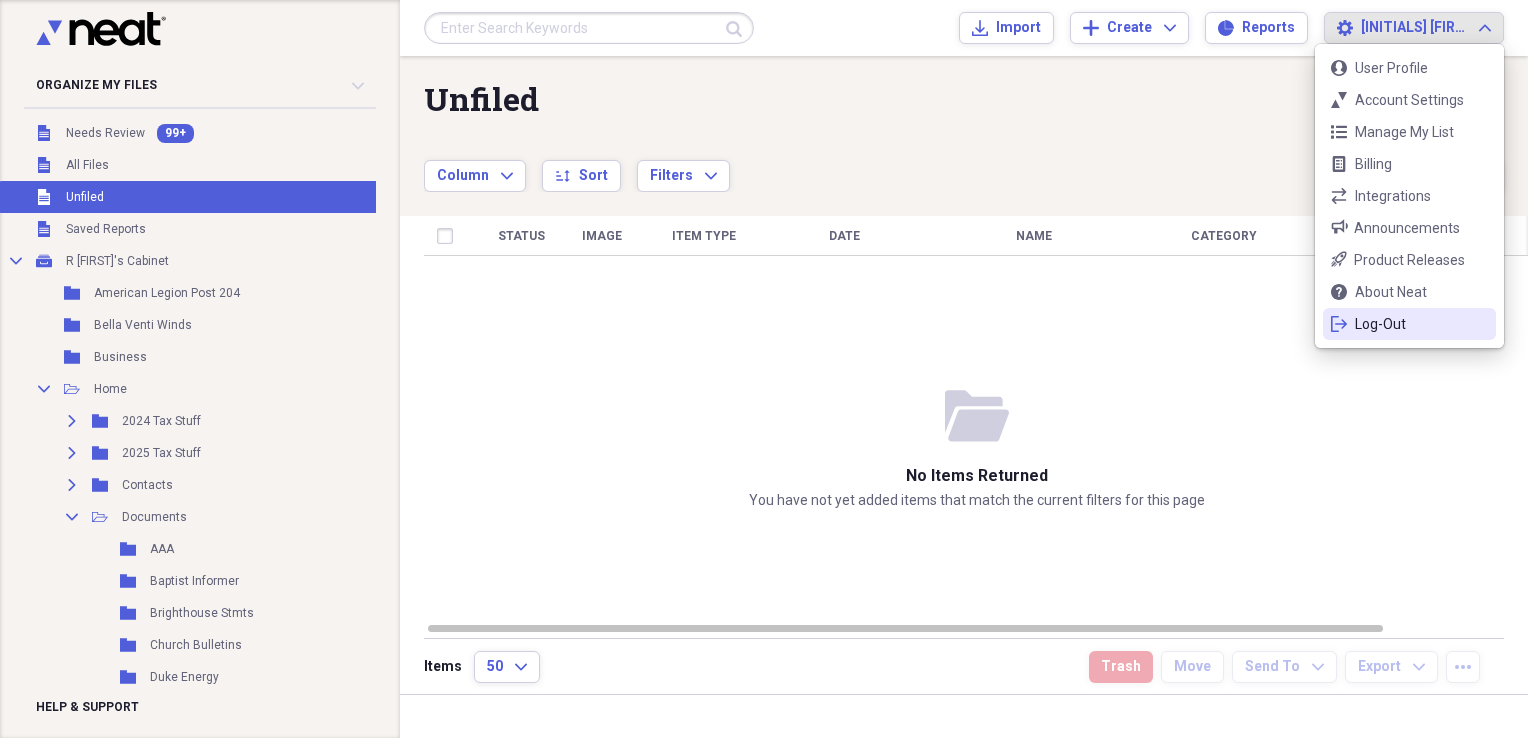 click on "Log-Out" at bounding box center (1409, 324) 